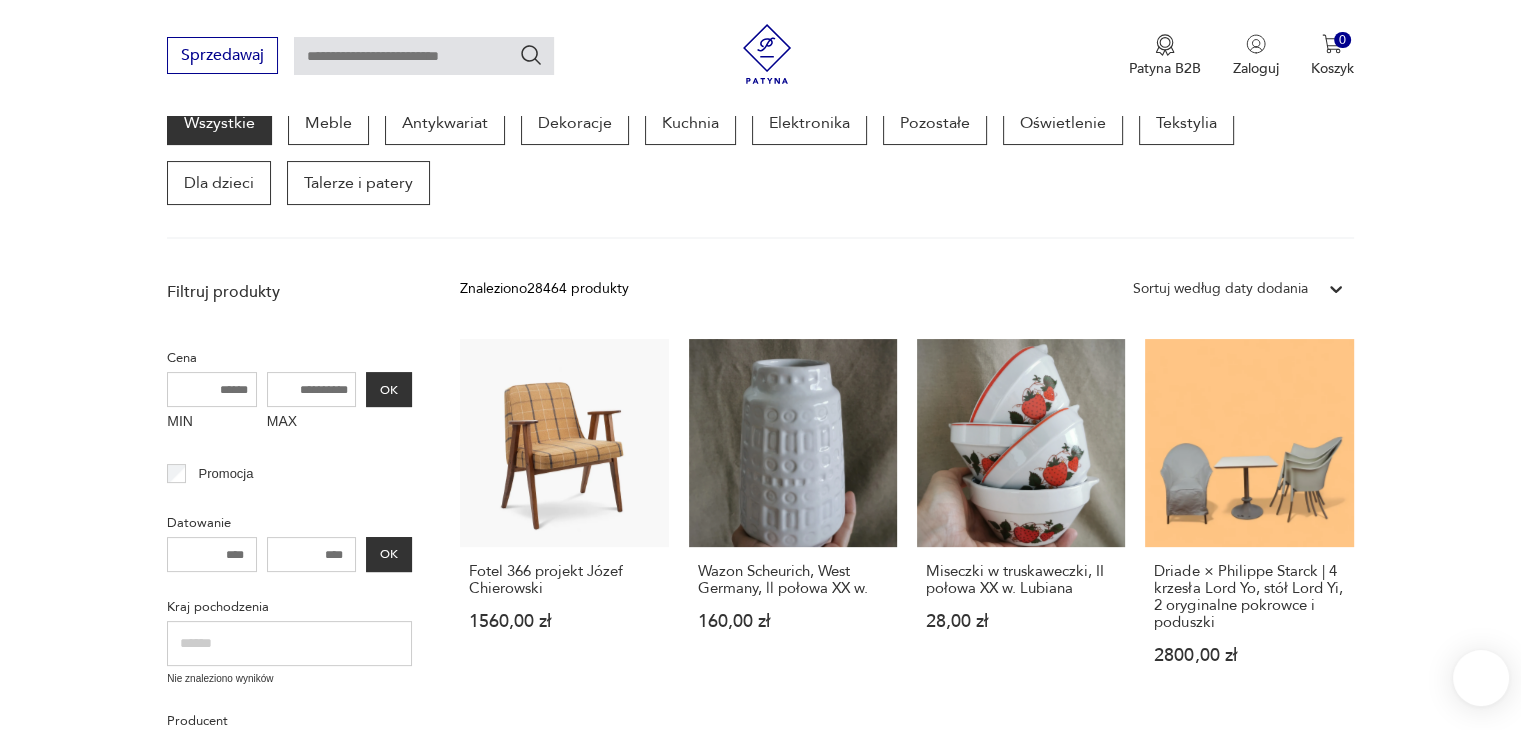 scroll, scrollTop: 289, scrollLeft: 0, axis: vertical 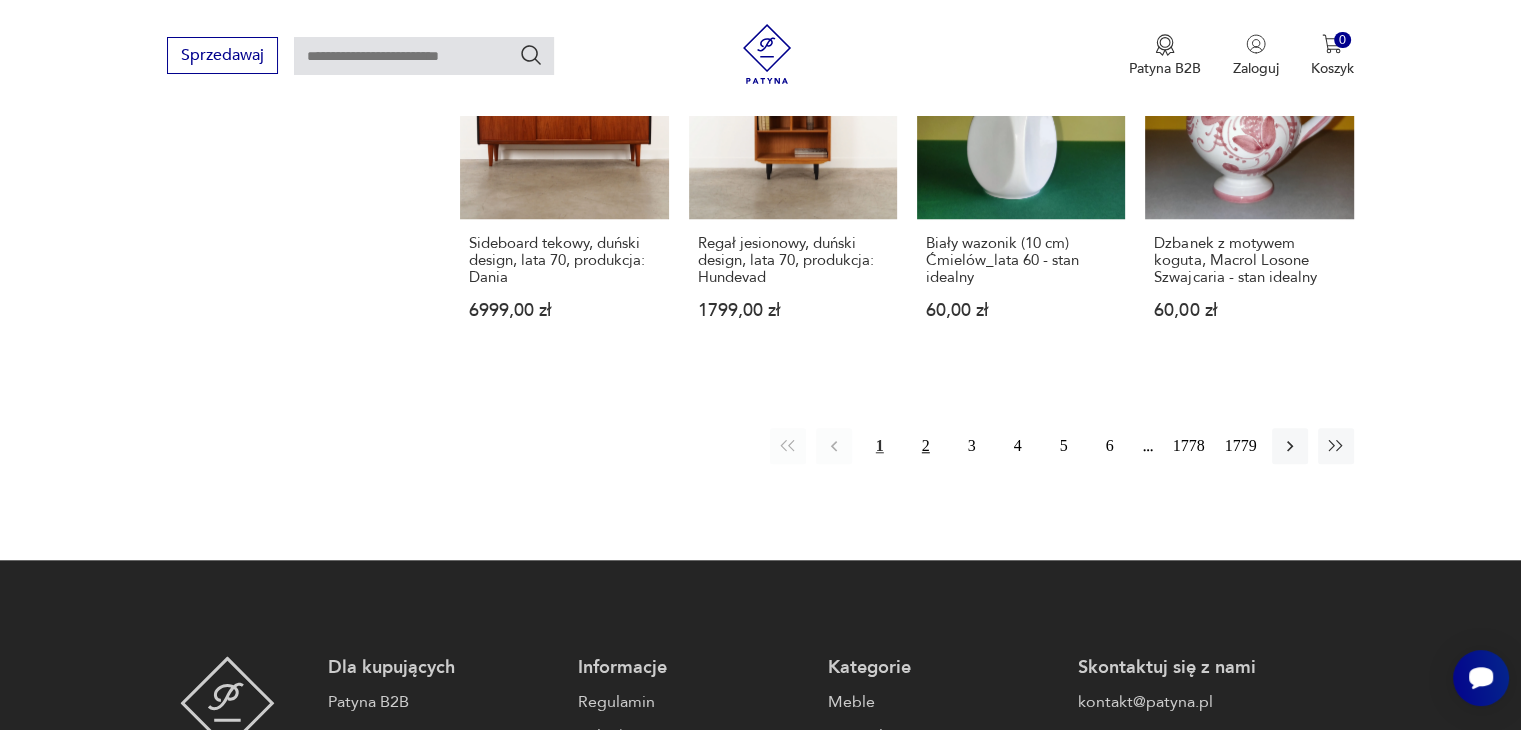 click on "2" at bounding box center [926, 446] 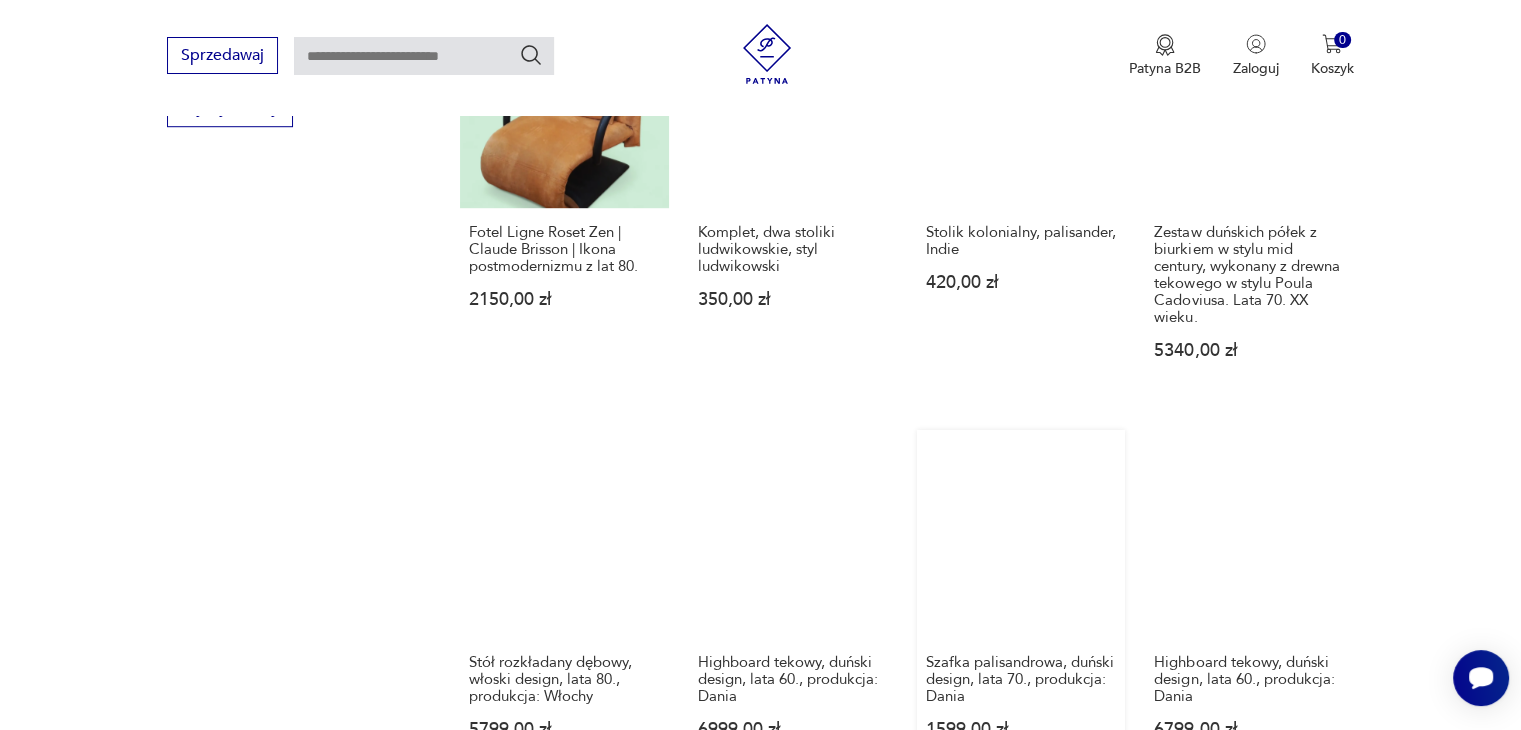 scroll, scrollTop: 1758, scrollLeft: 0, axis: vertical 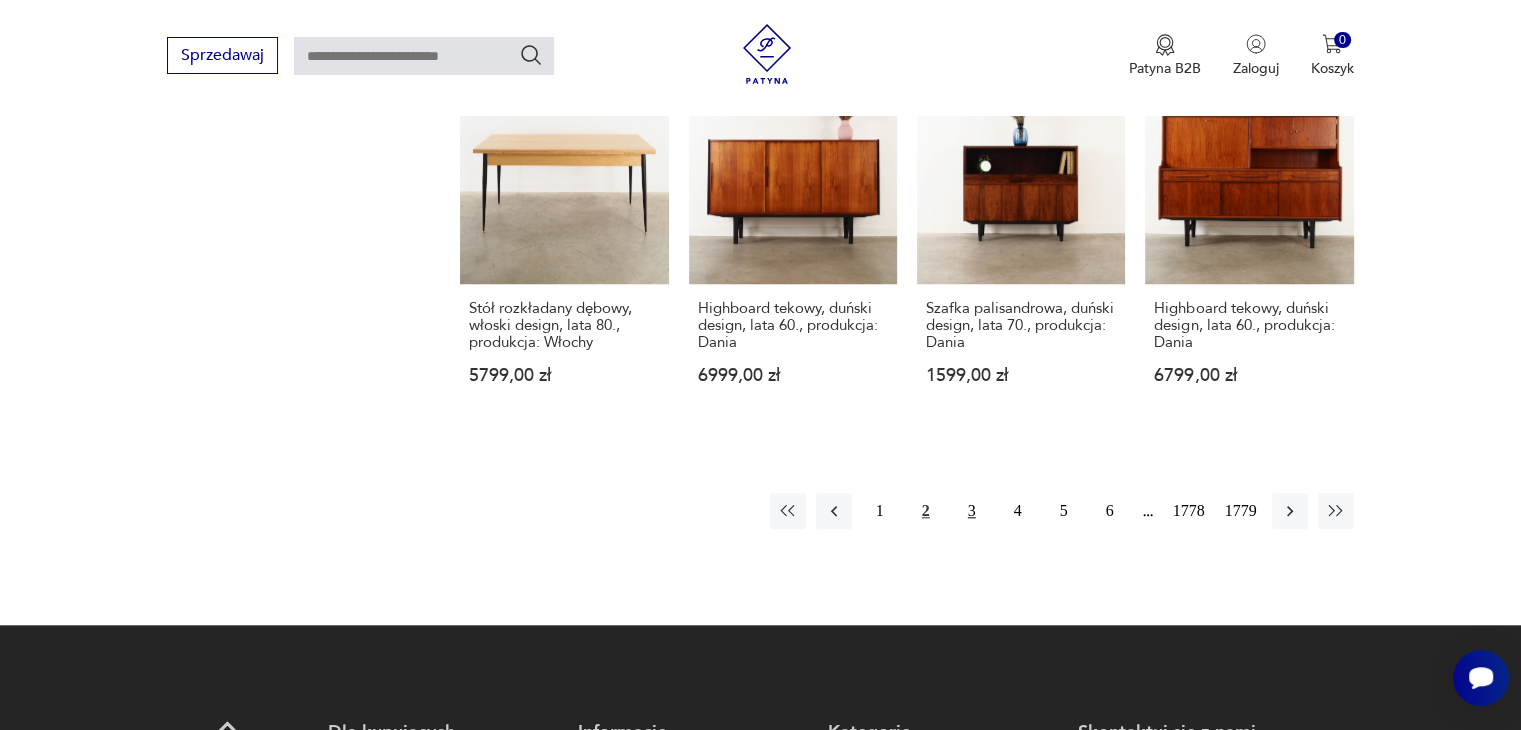 click on "3" at bounding box center (972, 511) 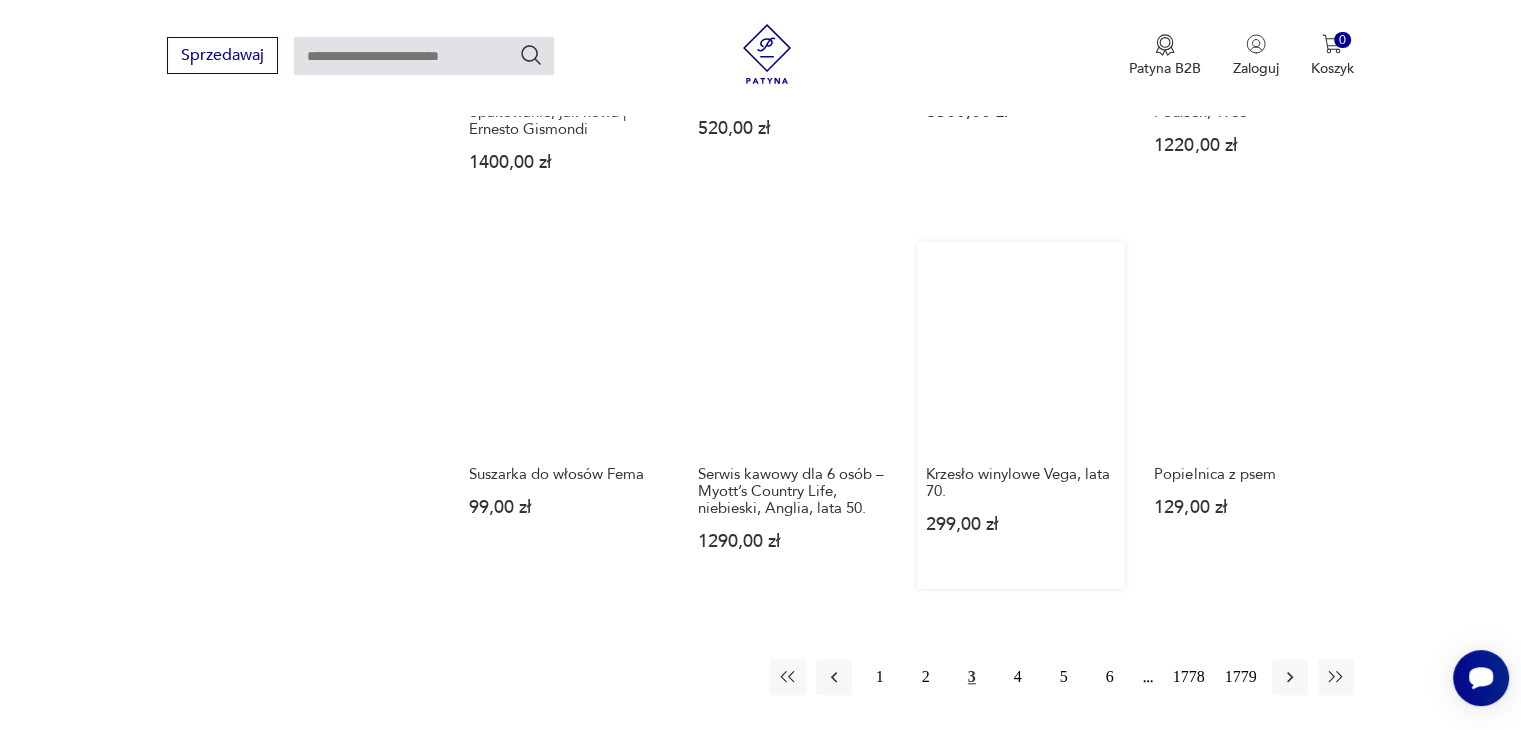 scroll, scrollTop: 1658, scrollLeft: 0, axis: vertical 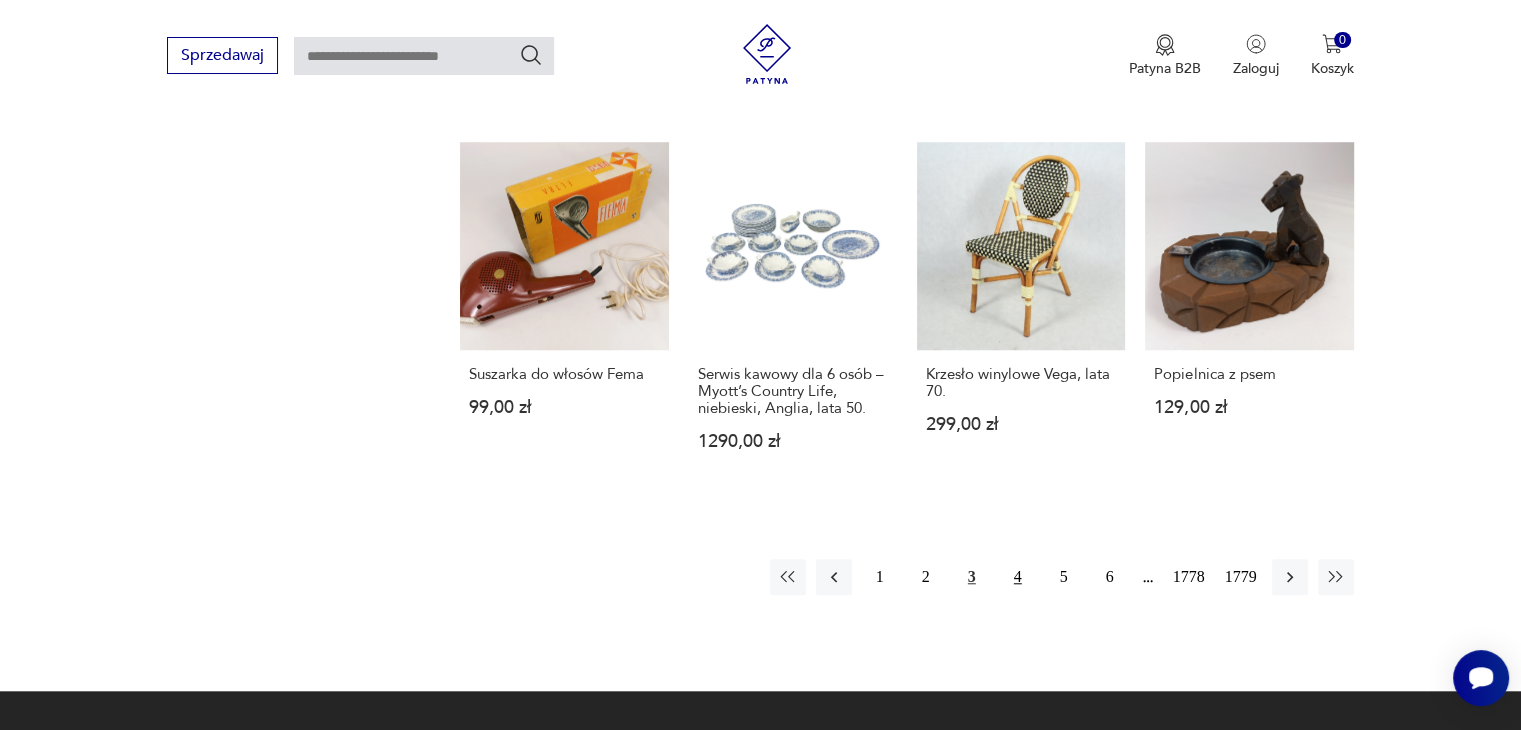 click on "4" at bounding box center [1018, 577] 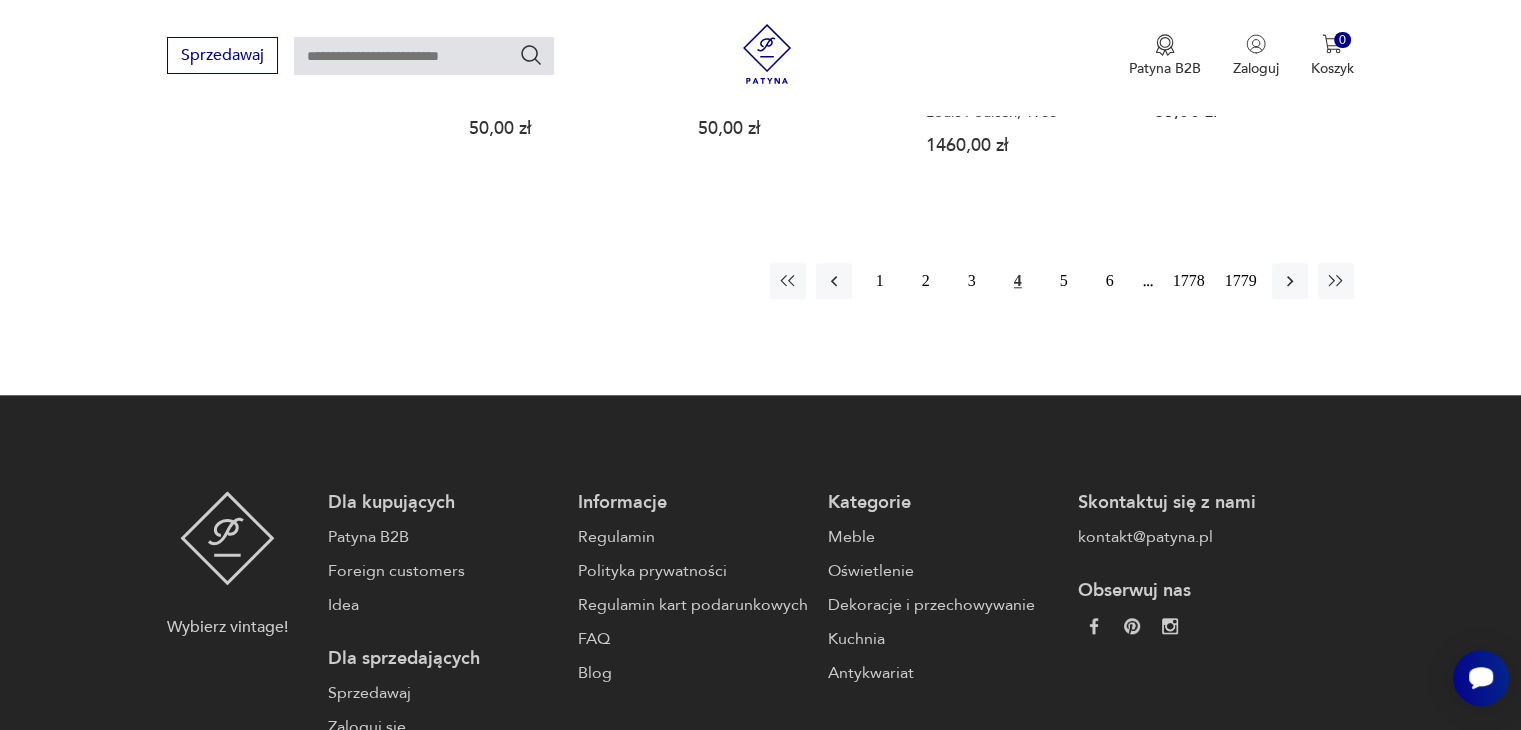 scroll, scrollTop: 1958, scrollLeft: 0, axis: vertical 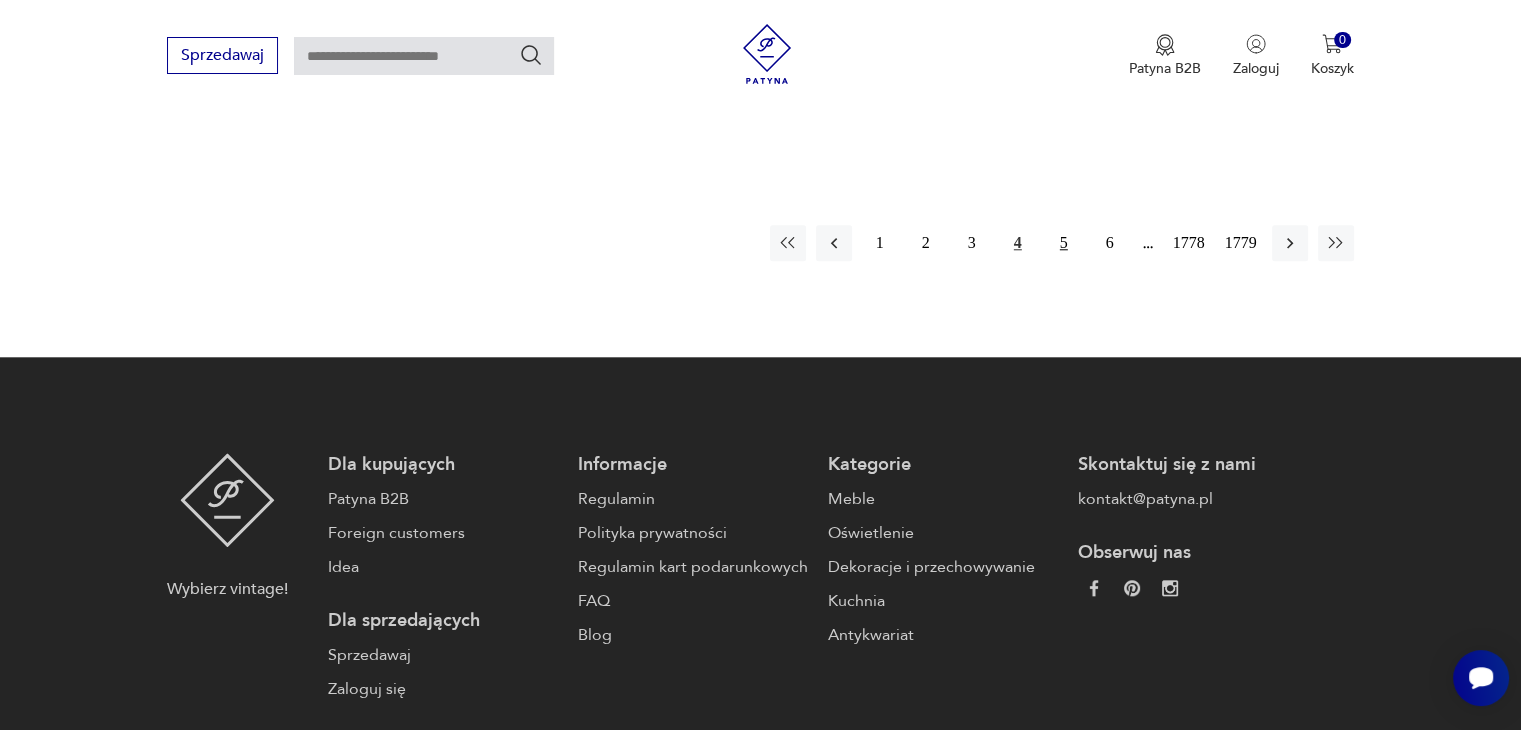 click on "5" at bounding box center [1064, 243] 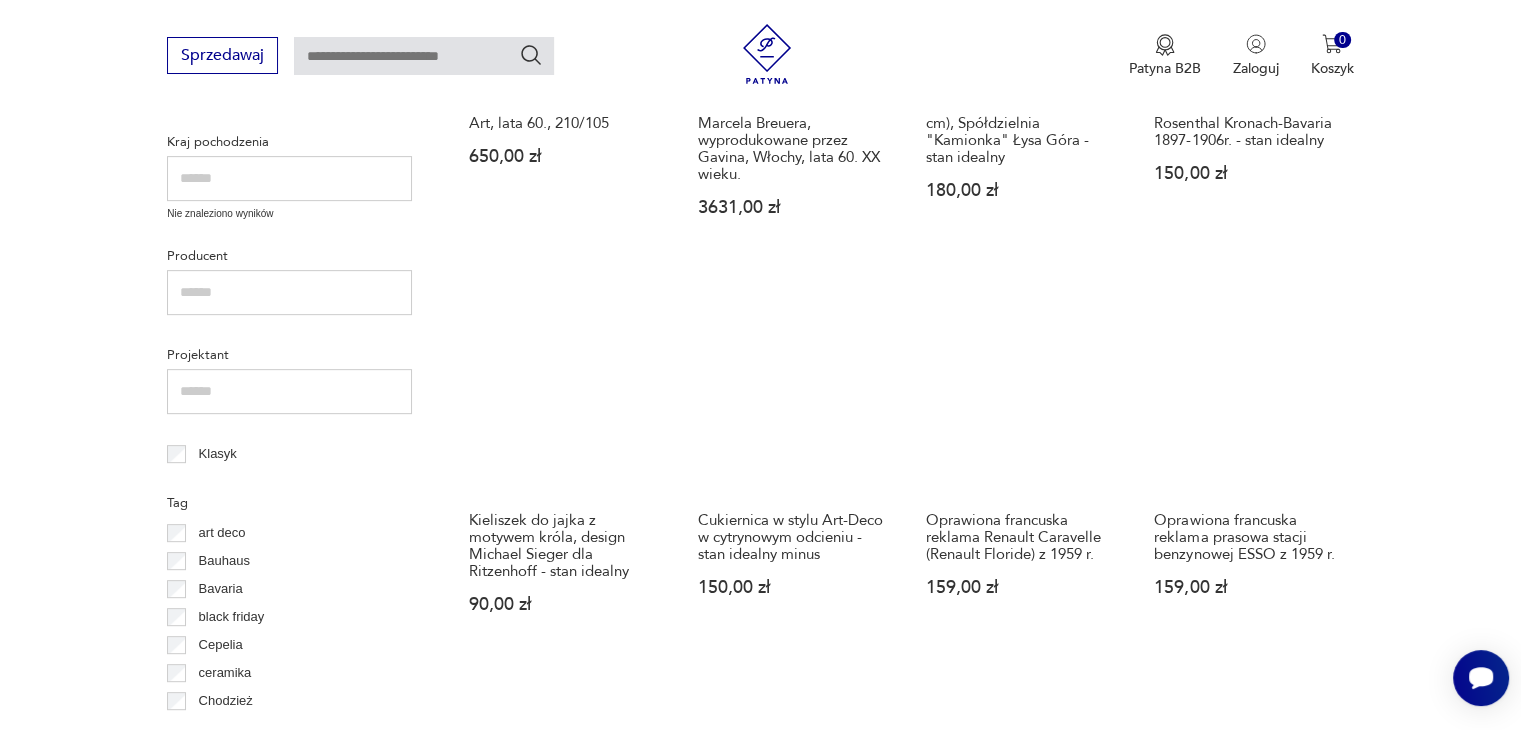 scroll, scrollTop: 858, scrollLeft: 0, axis: vertical 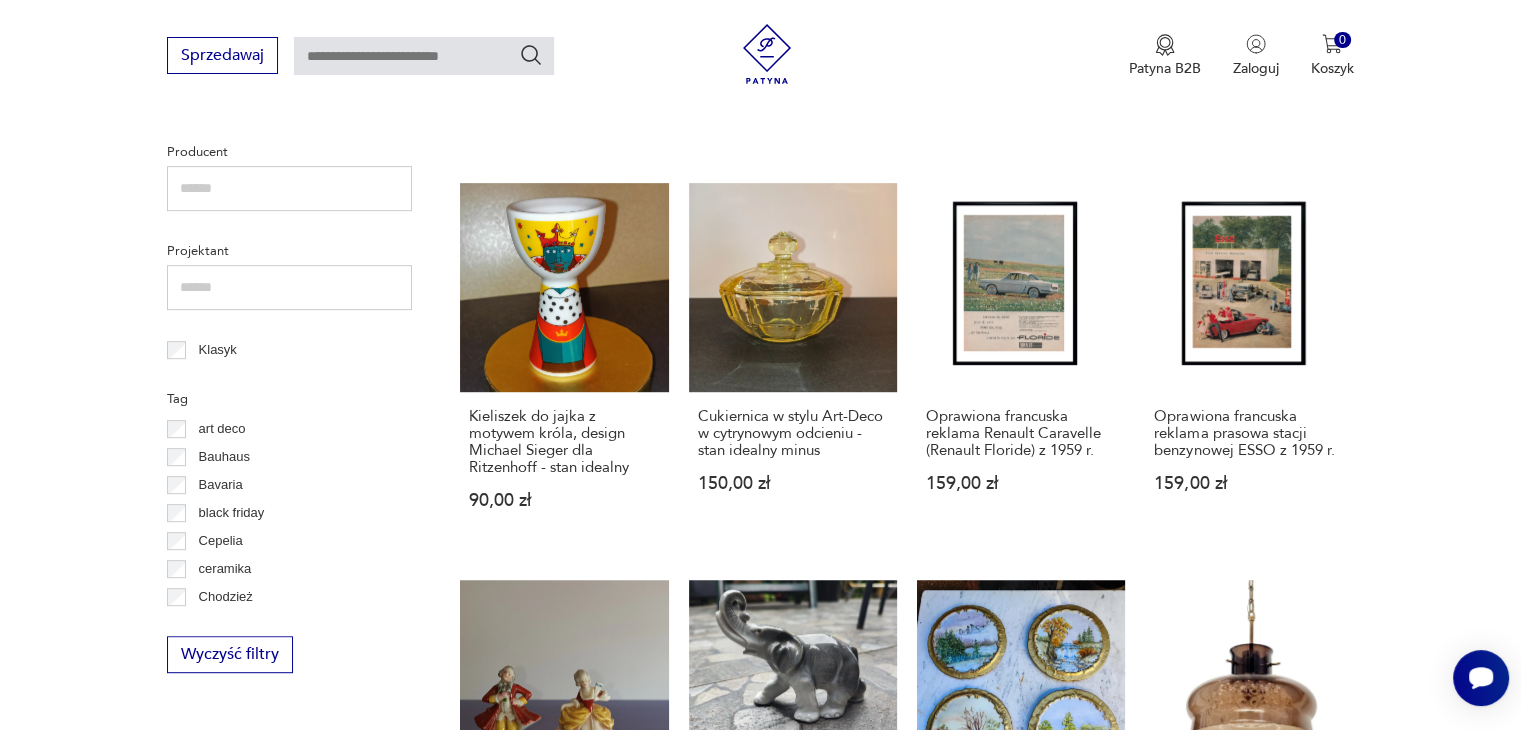 click on "ceramika" at bounding box center [225, 569] 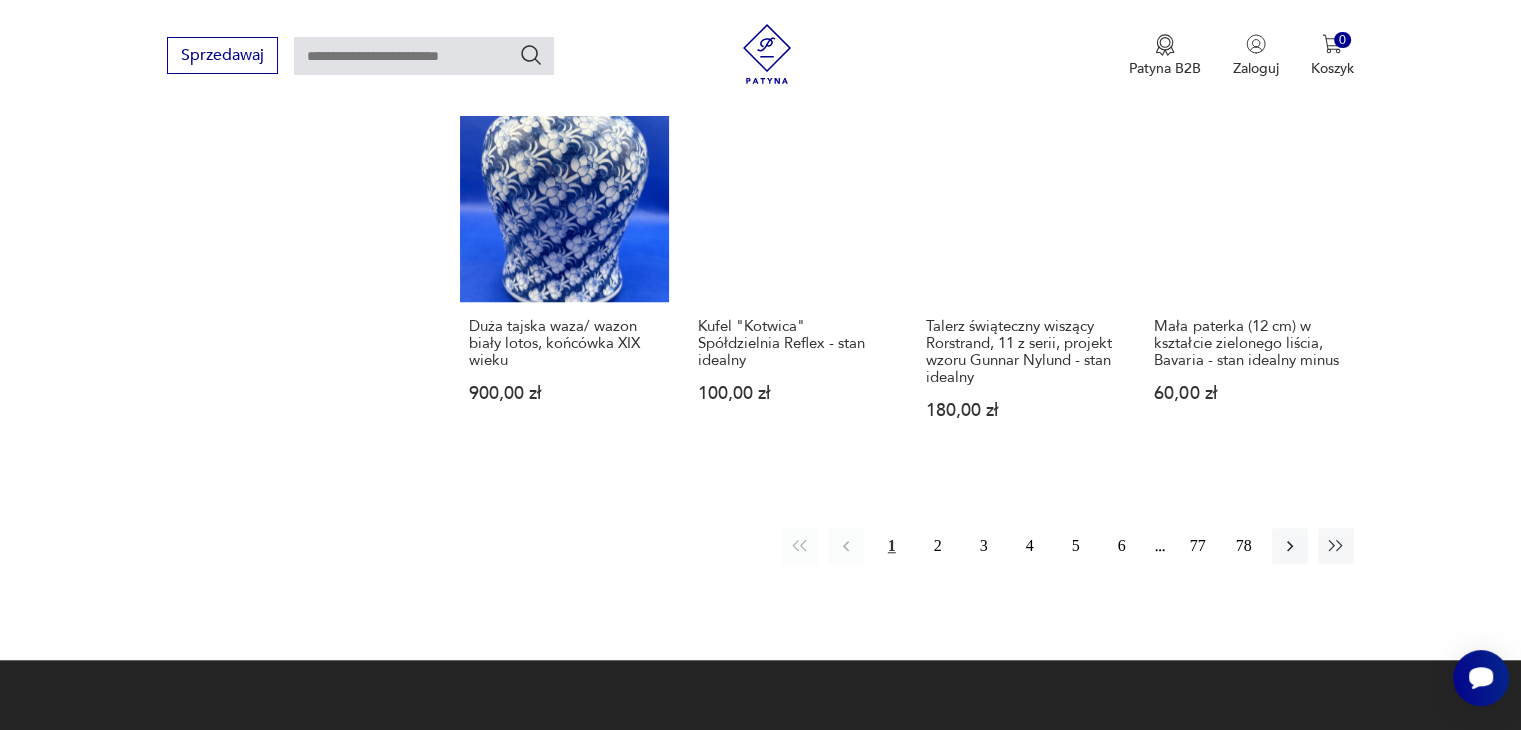 scroll, scrollTop: 1598, scrollLeft: 0, axis: vertical 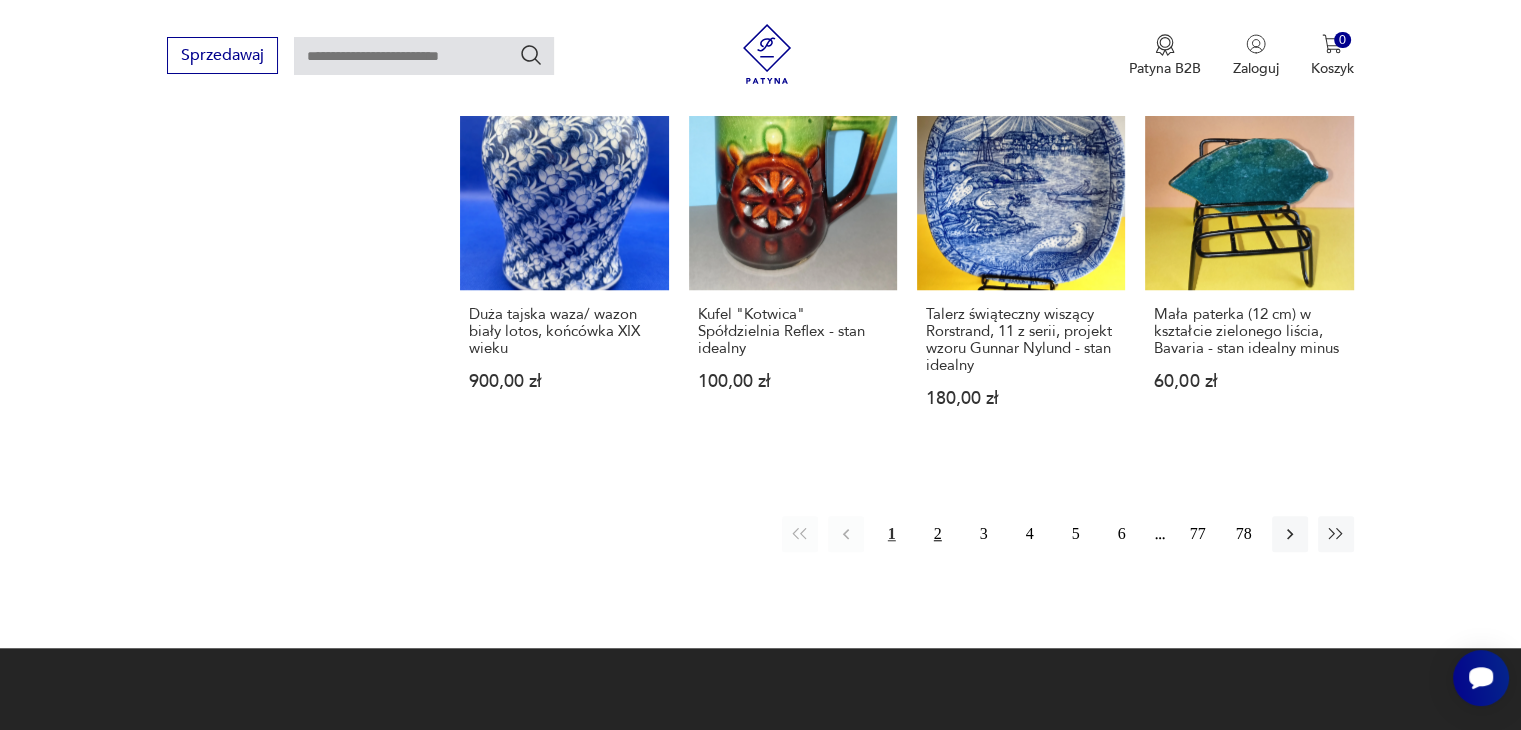 click on "2" at bounding box center [938, 534] 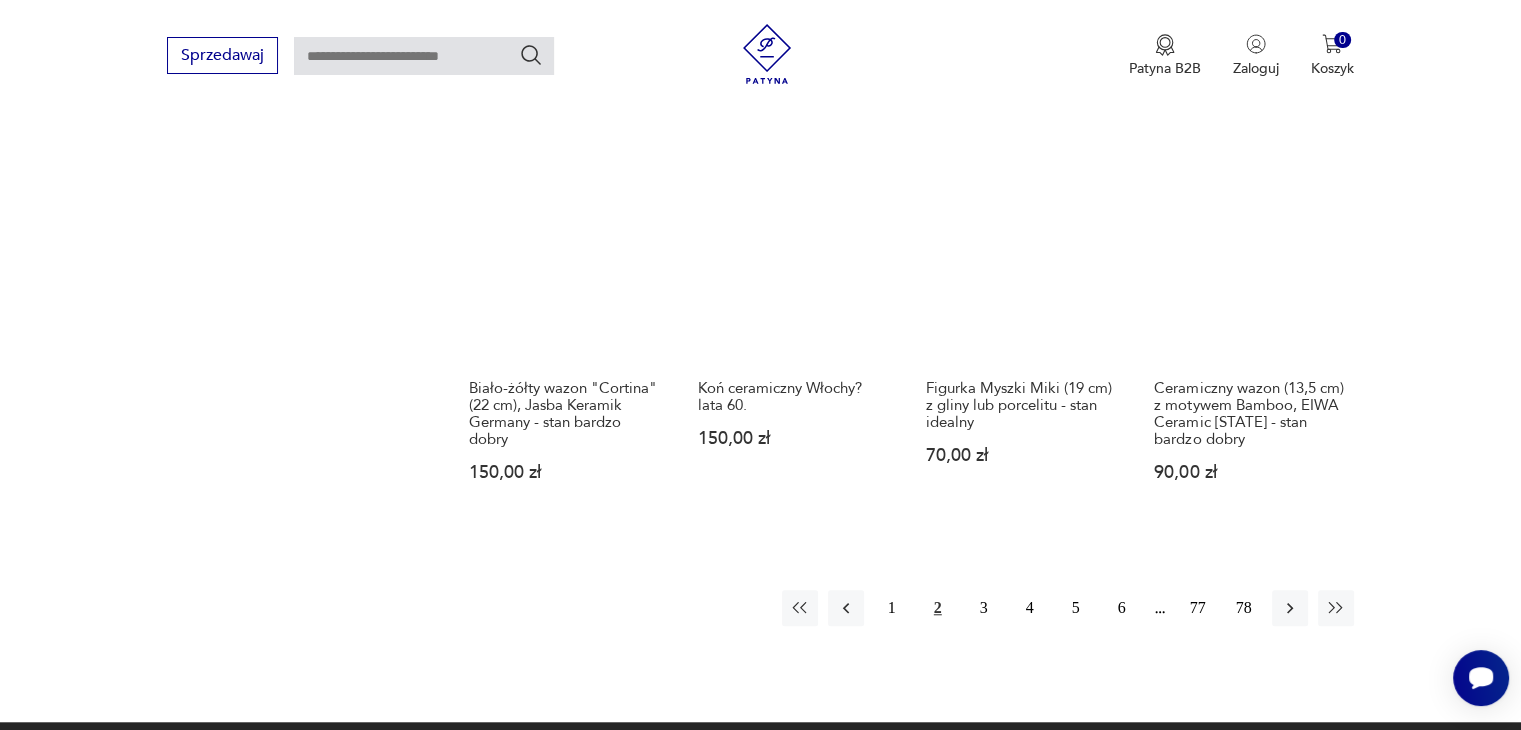 scroll, scrollTop: 1739, scrollLeft: 0, axis: vertical 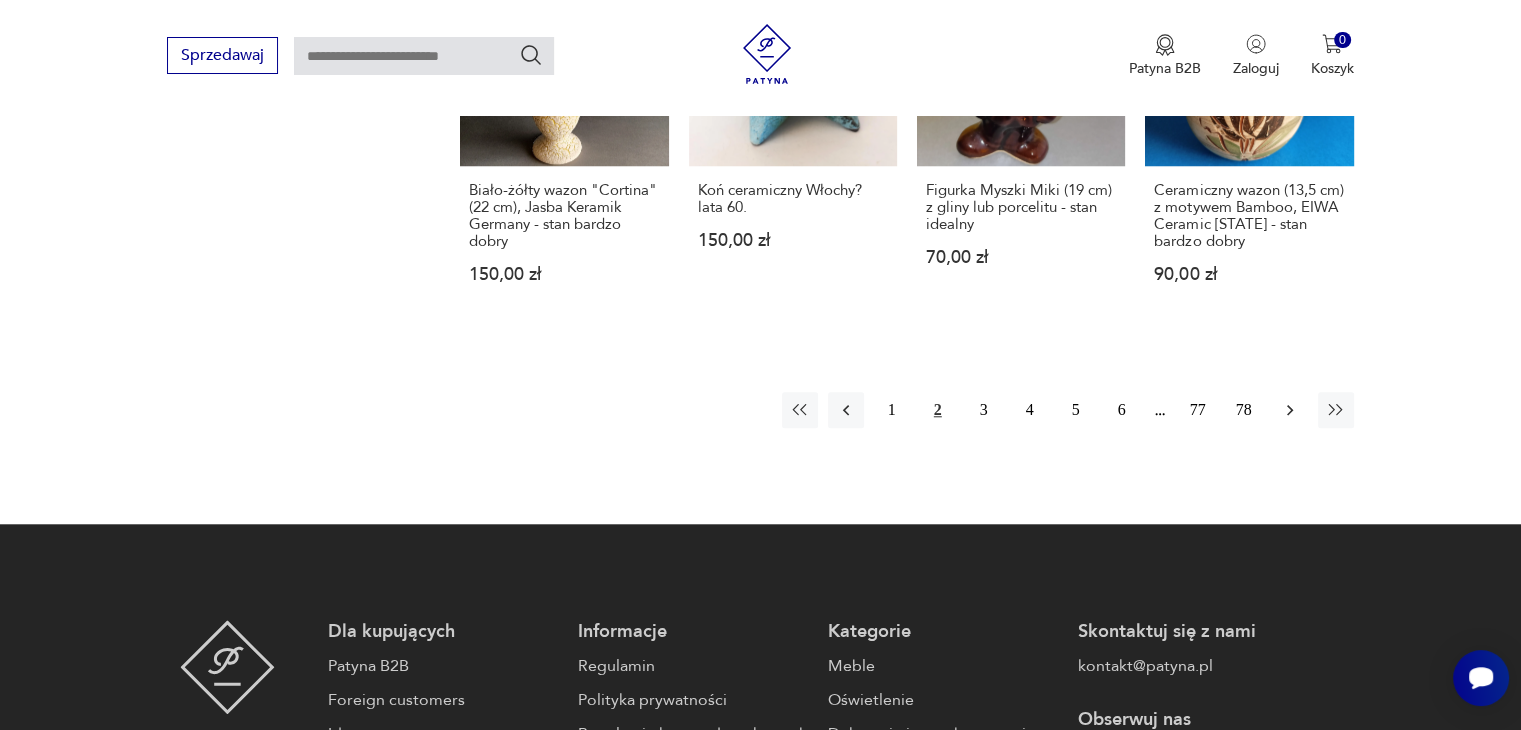 click 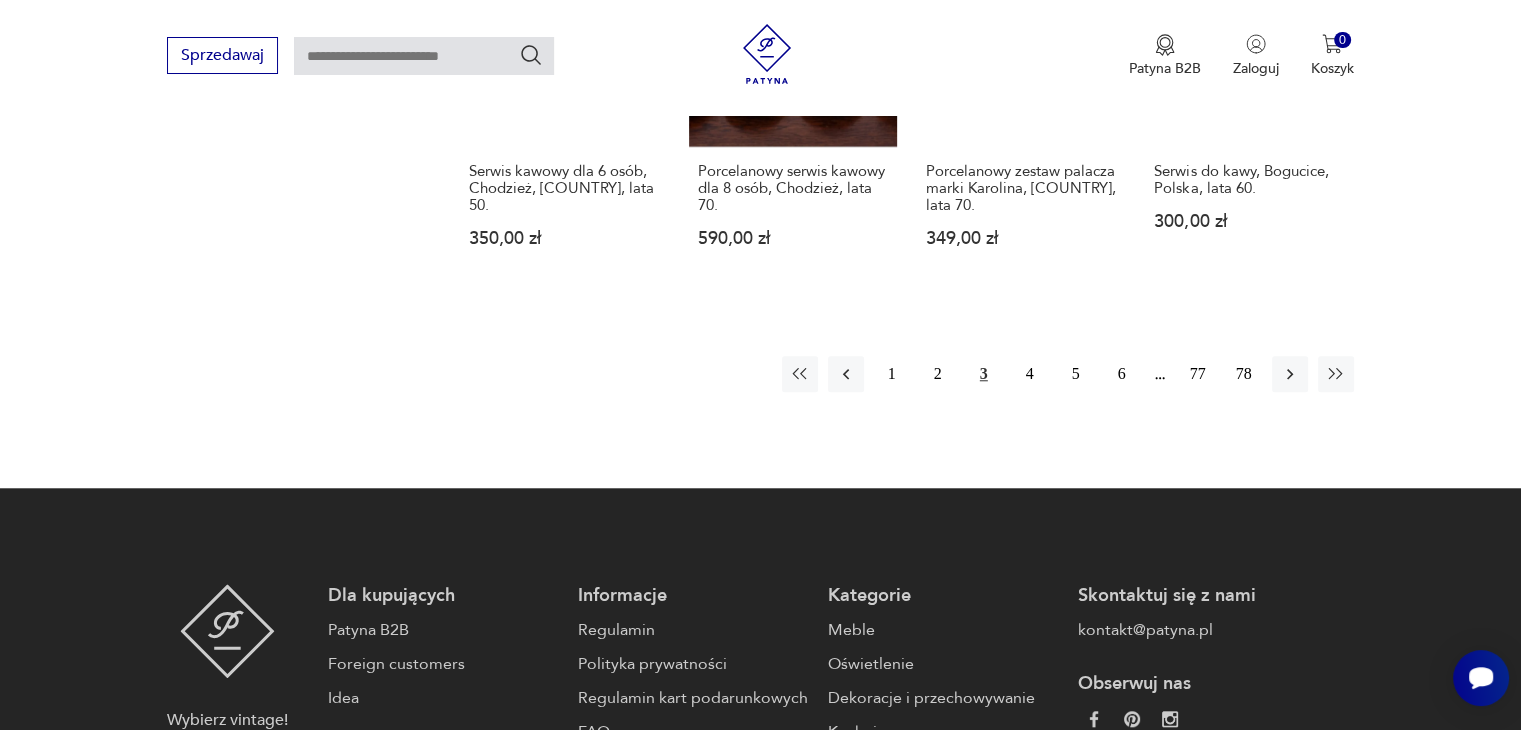 scroll, scrollTop: 1738, scrollLeft: 0, axis: vertical 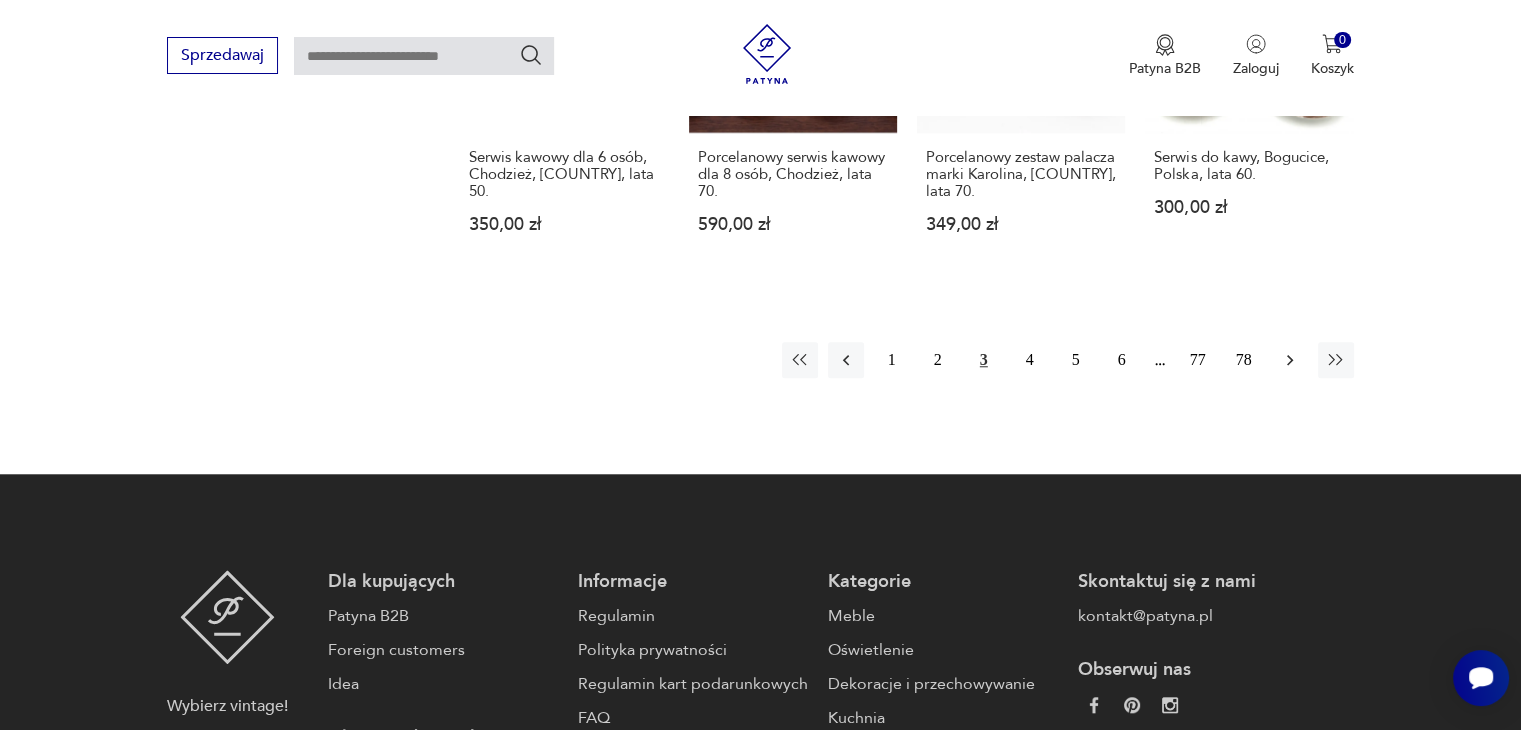 click 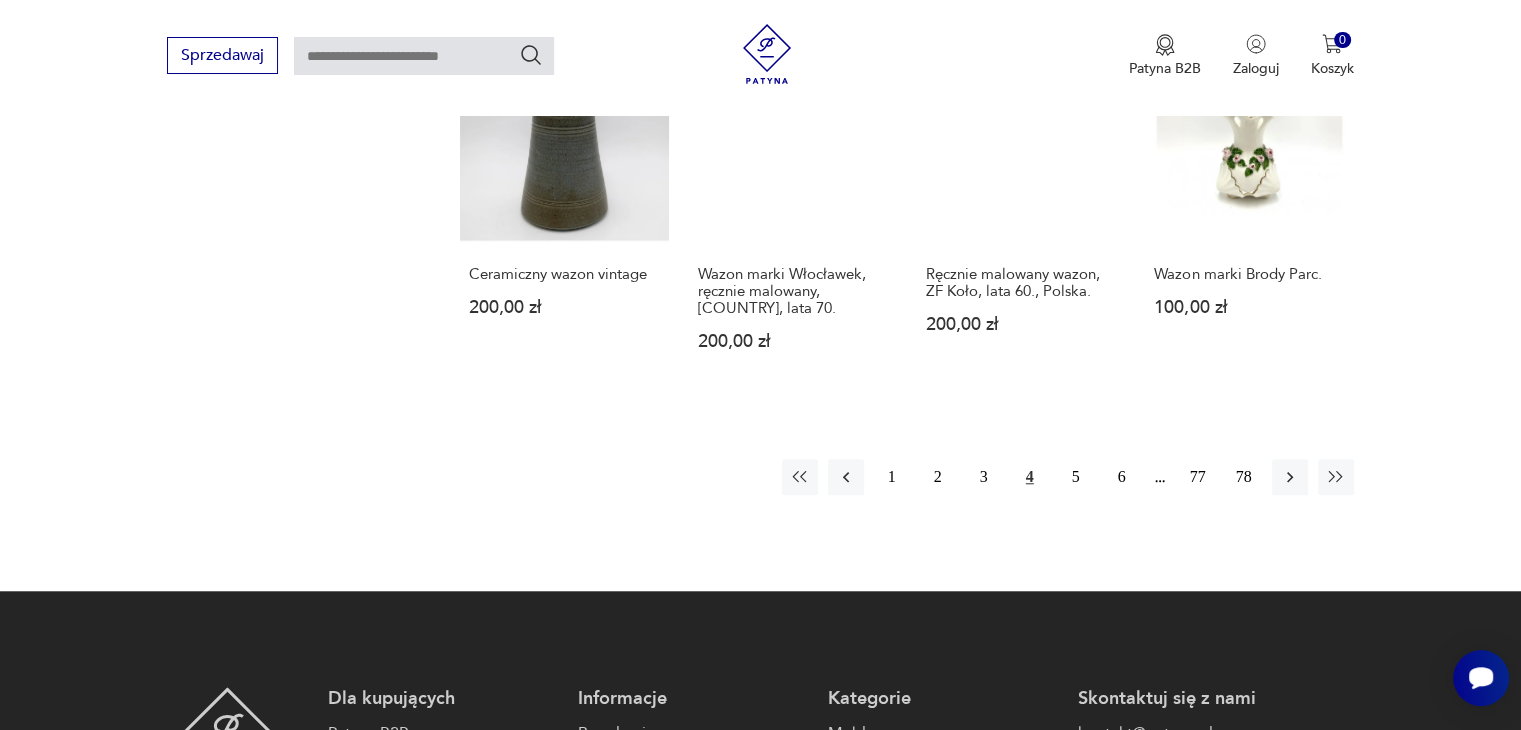 scroll, scrollTop: 1639, scrollLeft: 0, axis: vertical 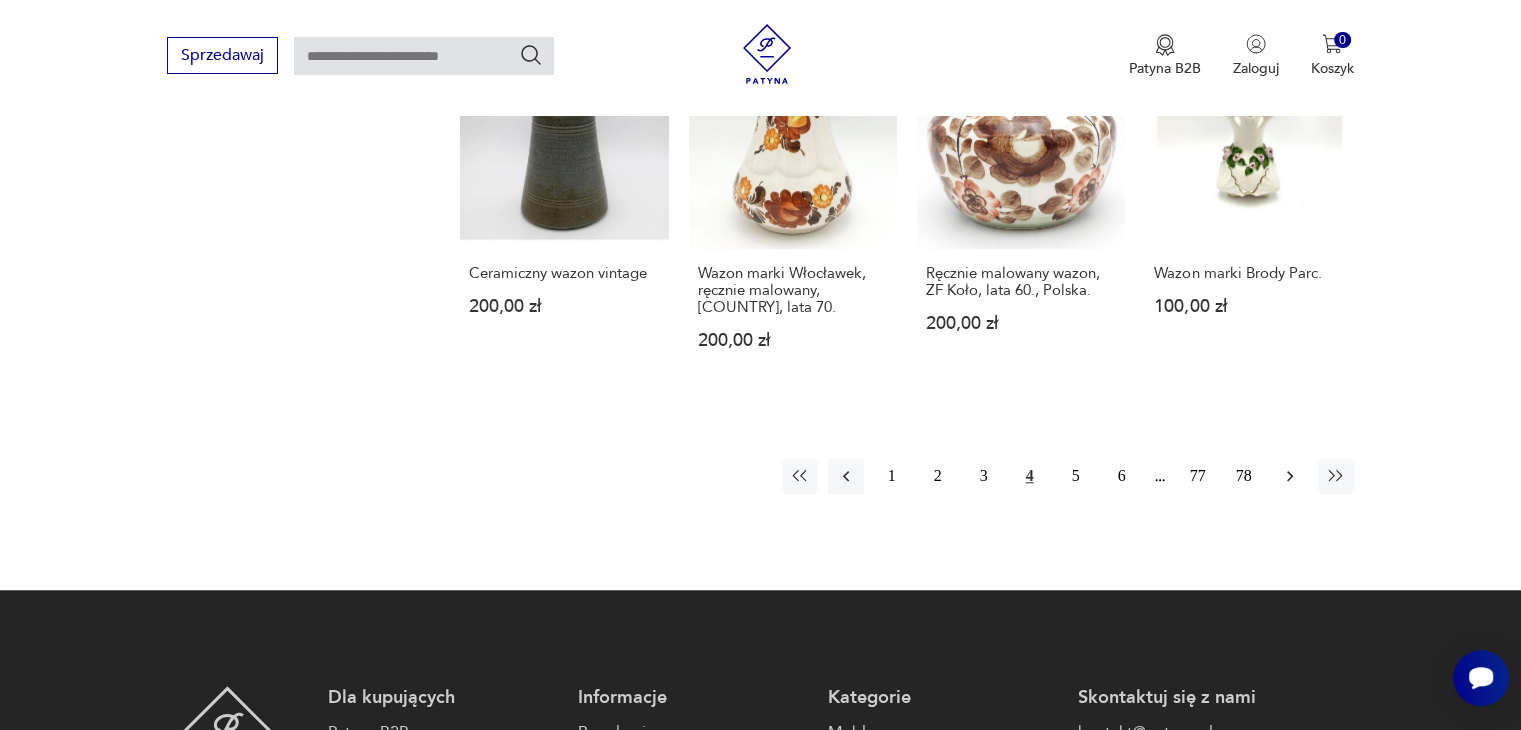 click 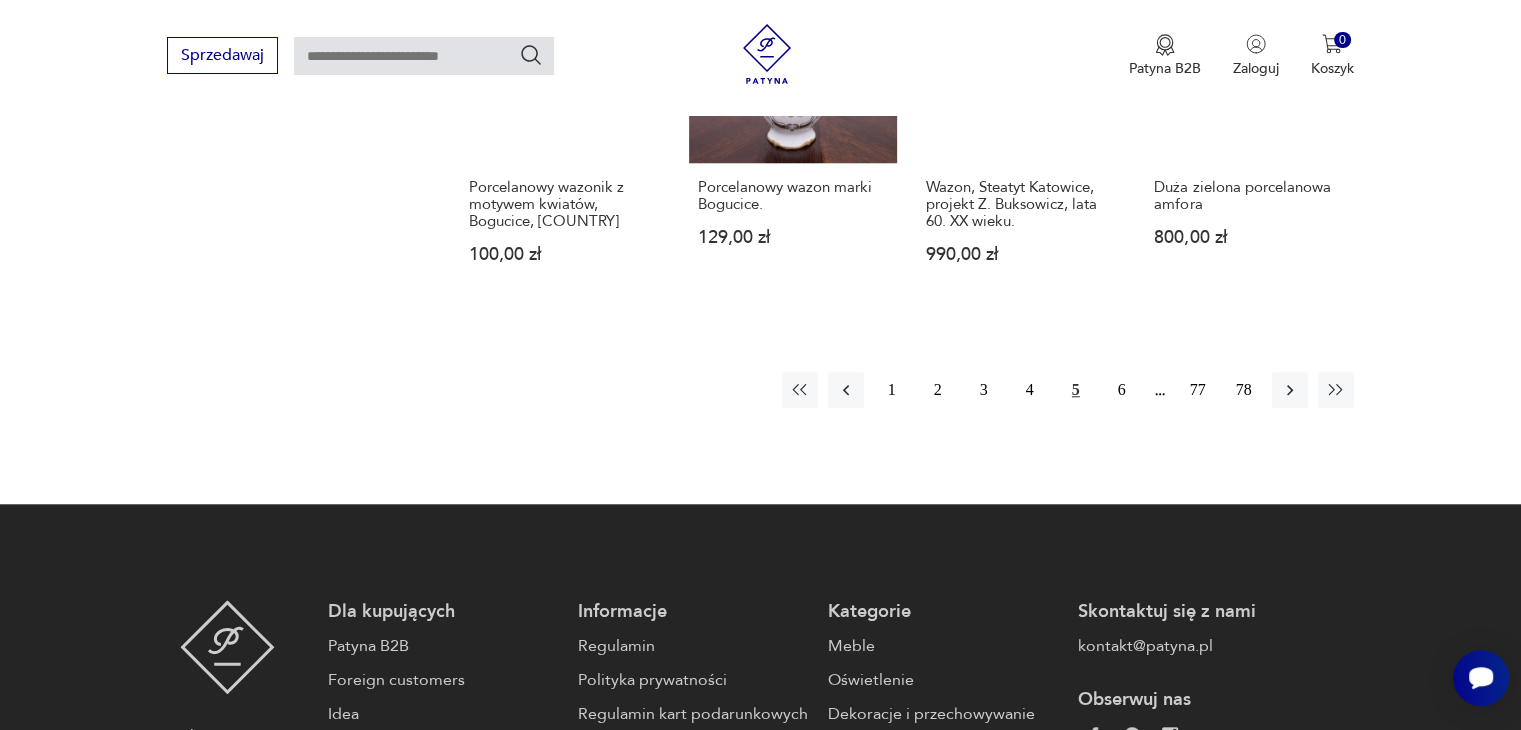 scroll, scrollTop: 1738, scrollLeft: 0, axis: vertical 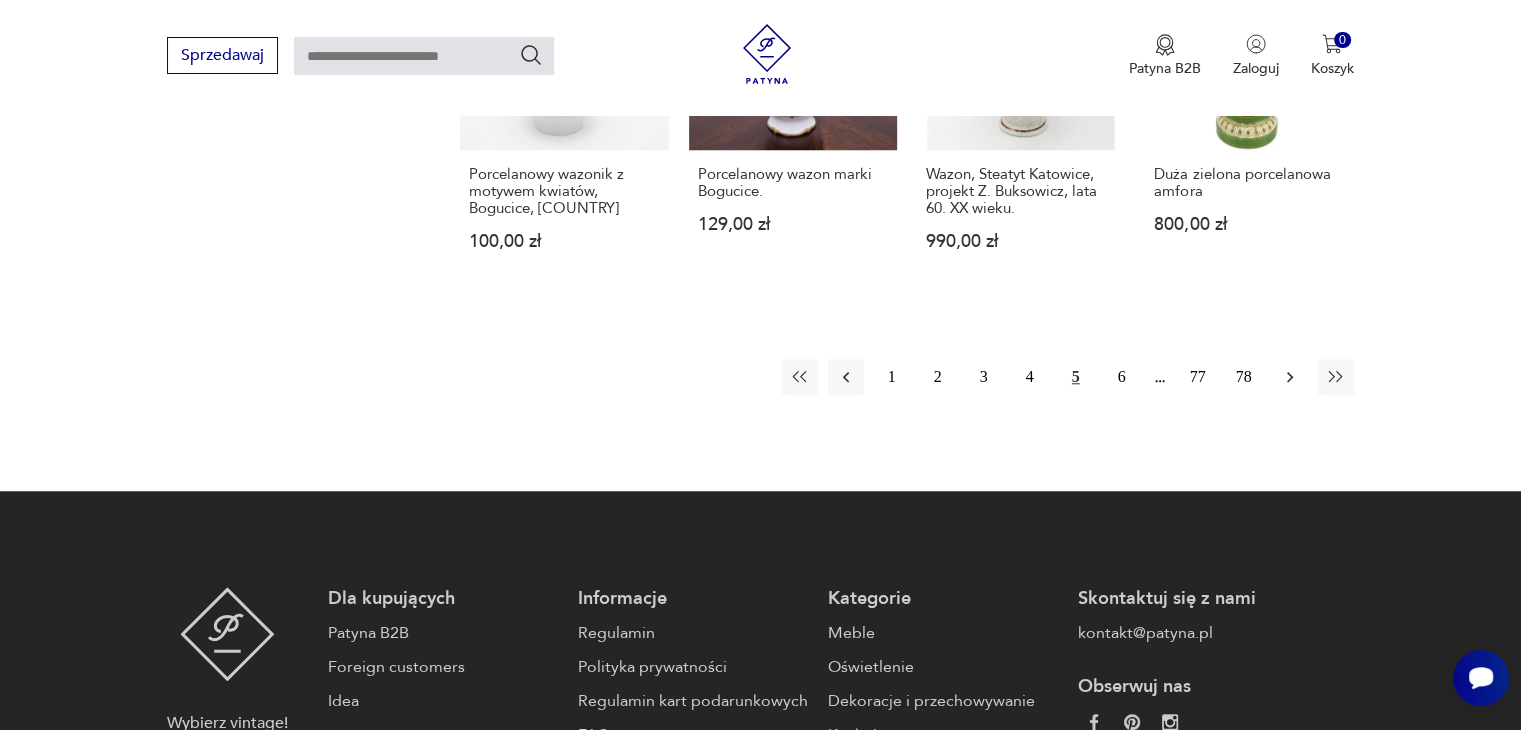 click 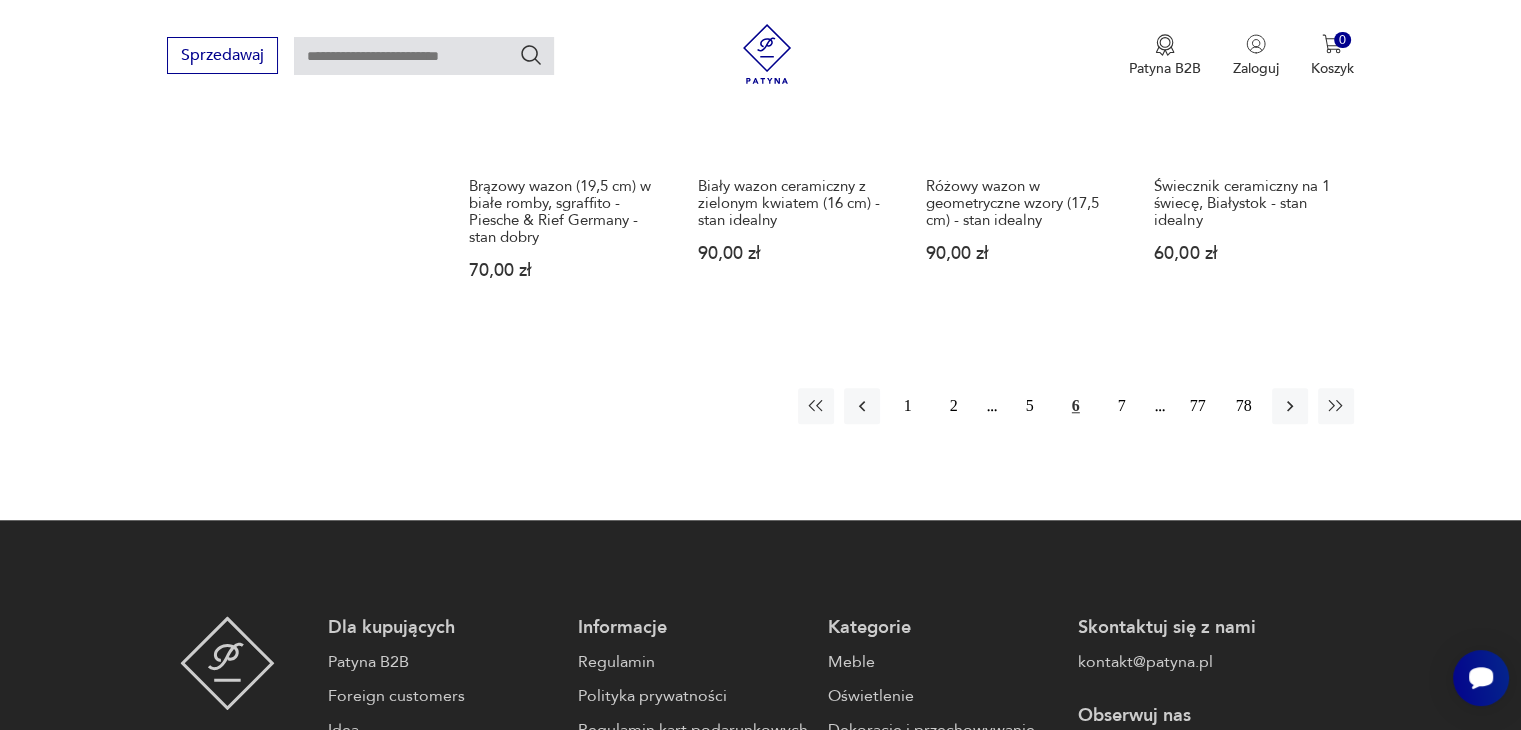 scroll, scrollTop: 1739, scrollLeft: 0, axis: vertical 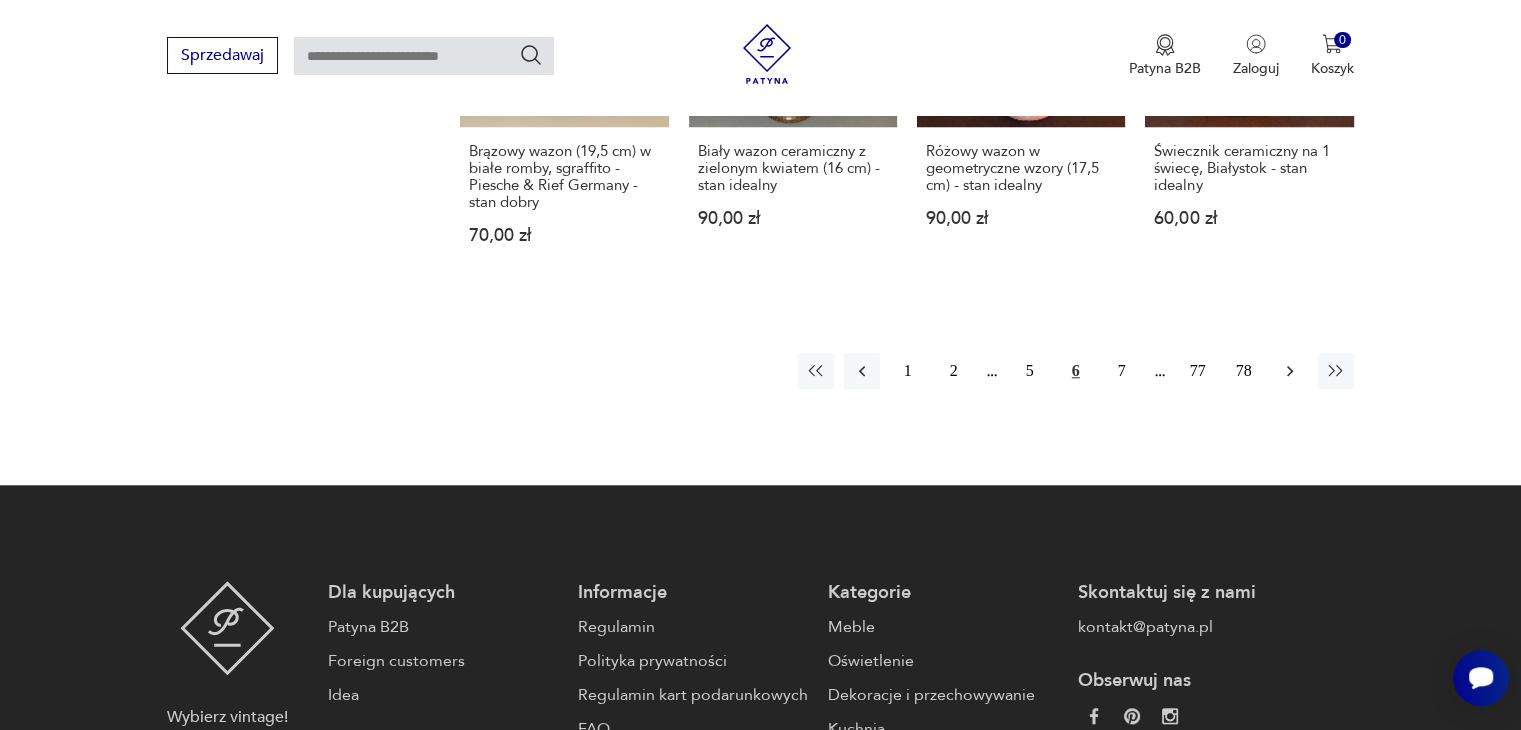 click 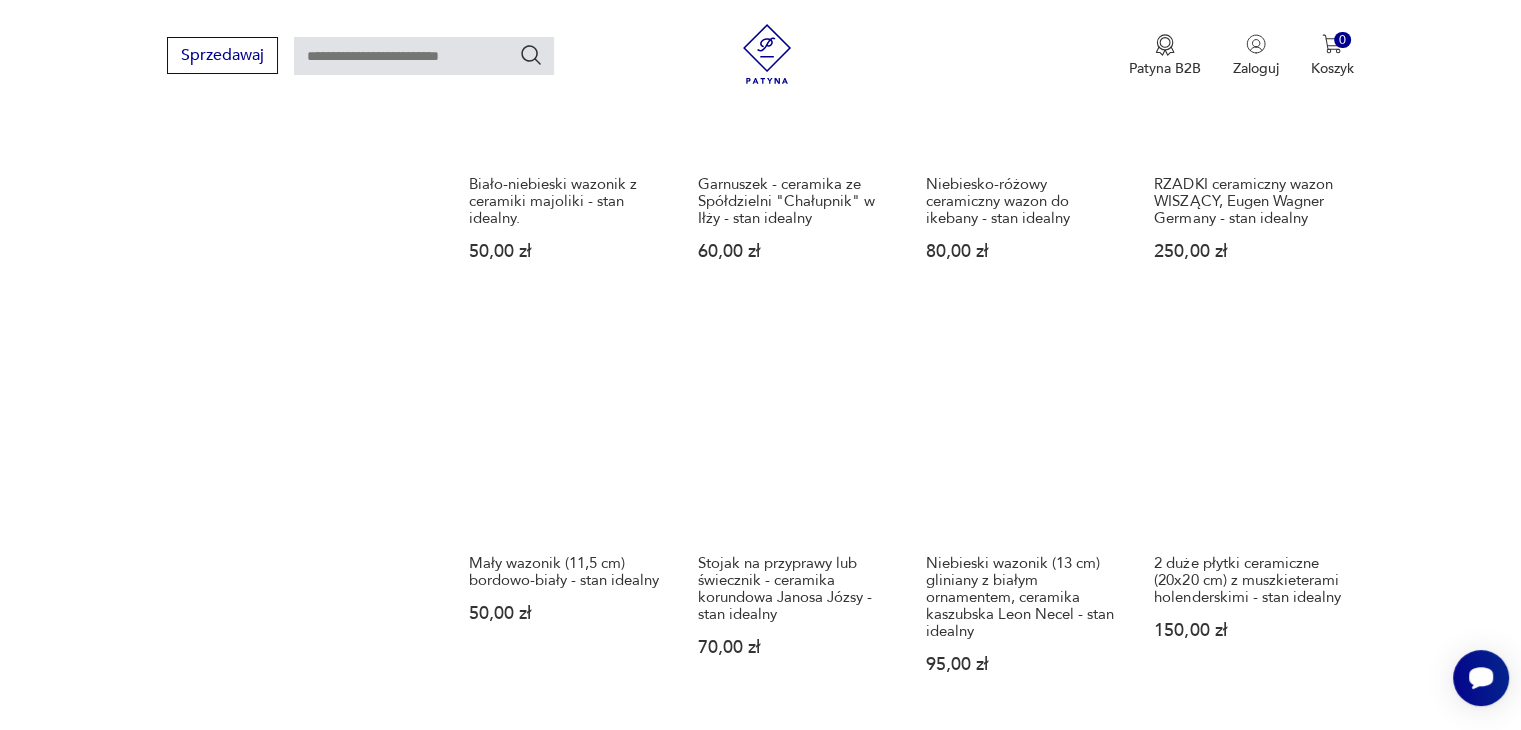 scroll, scrollTop: 1638, scrollLeft: 0, axis: vertical 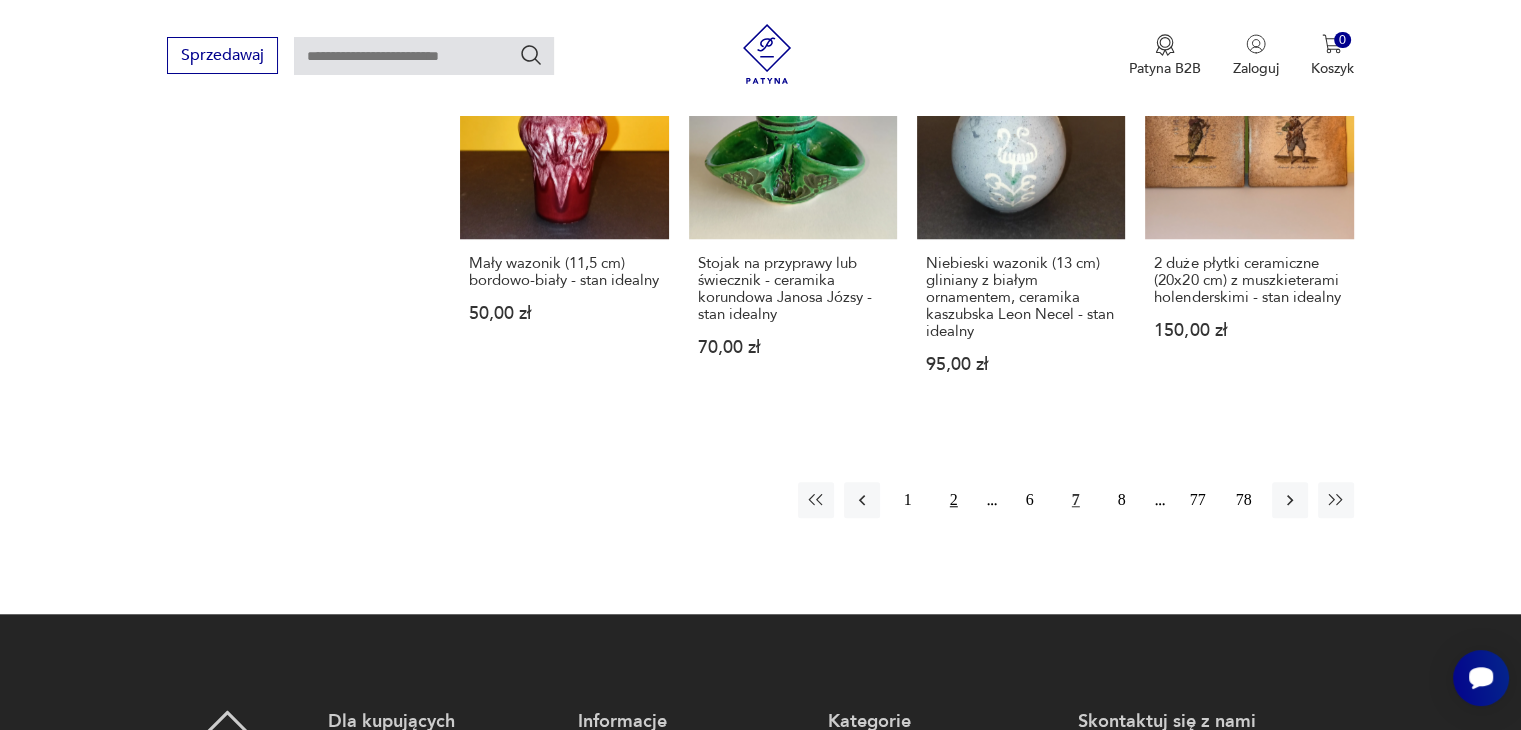 click on "2" at bounding box center (954, 500) 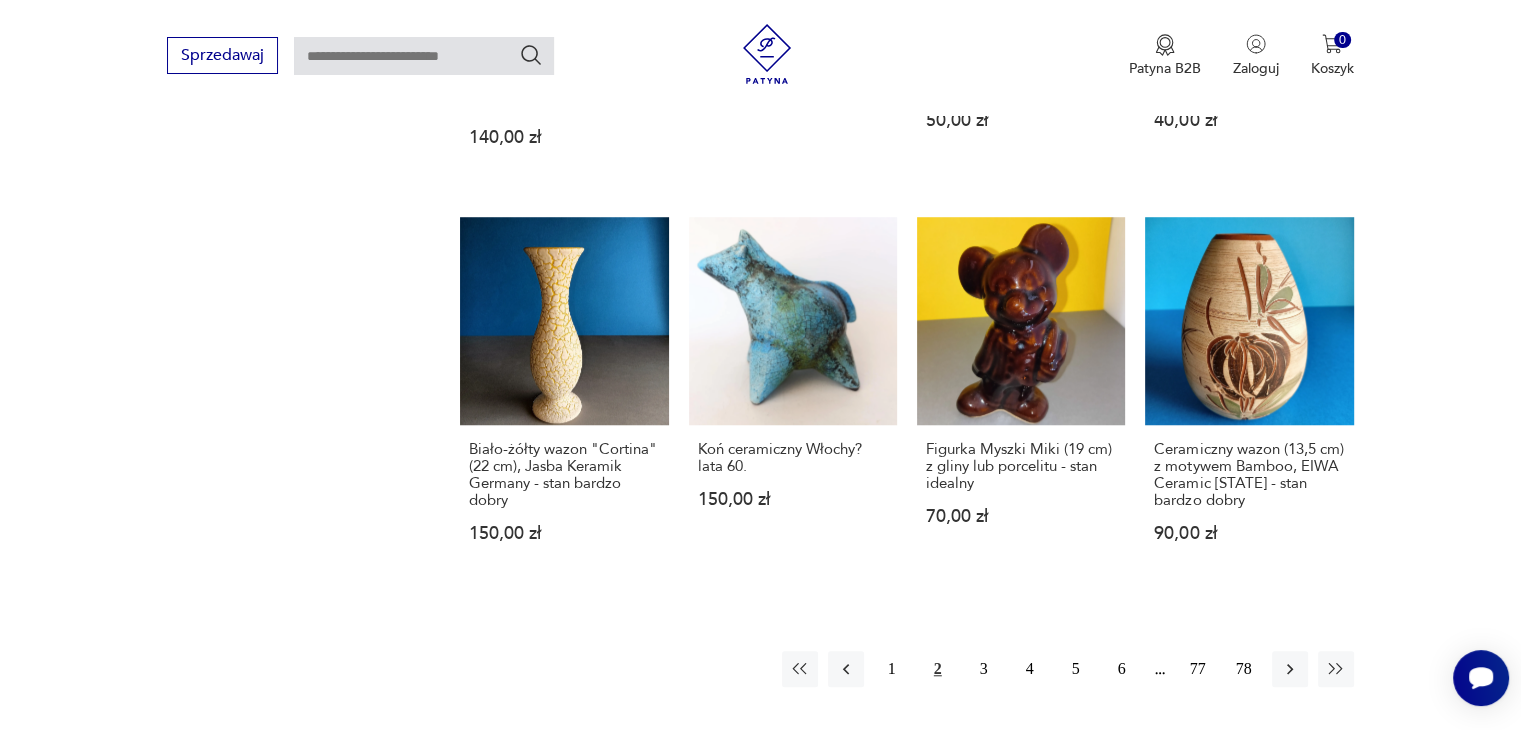 scroll, scrollTop: 1539, scrollLeft: 0, axis: vertical 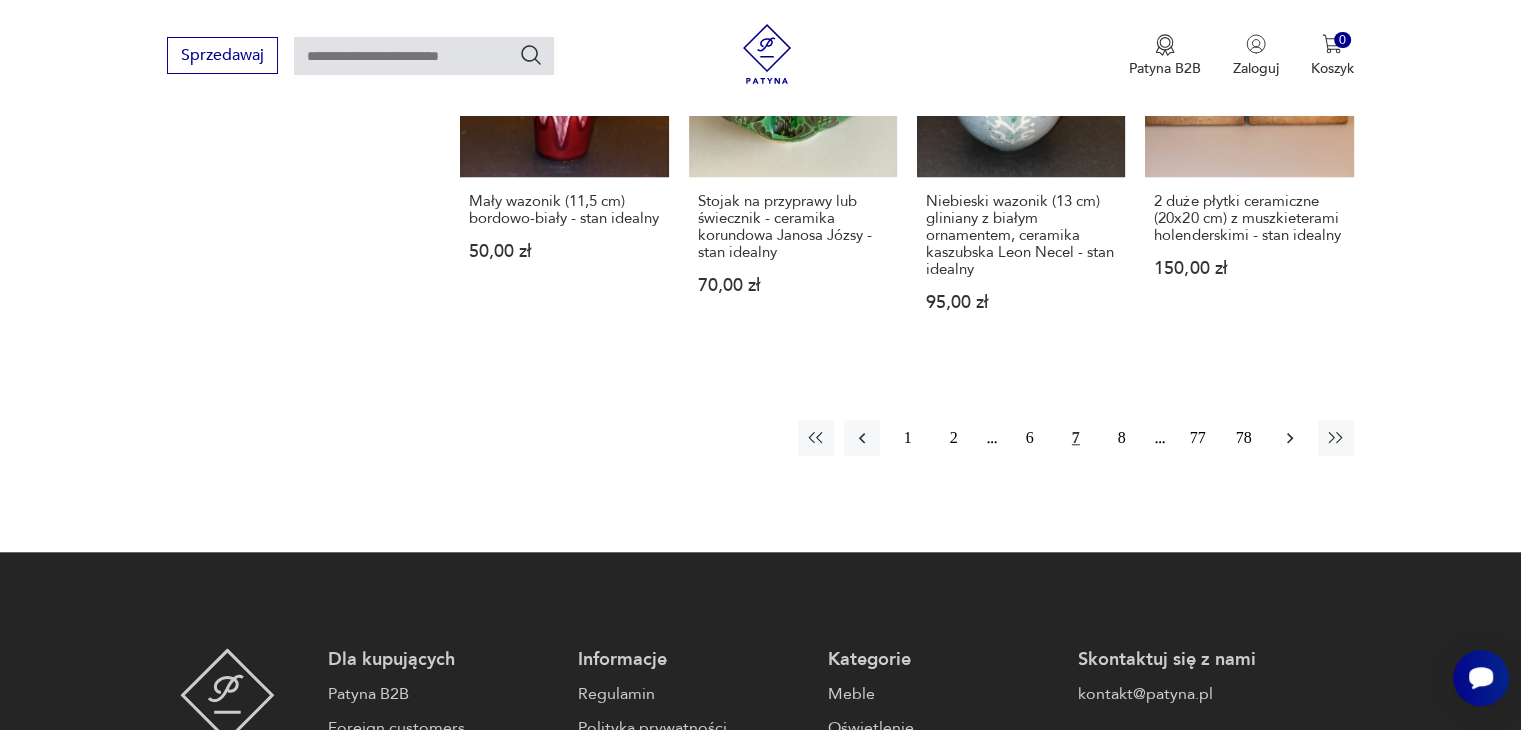 click 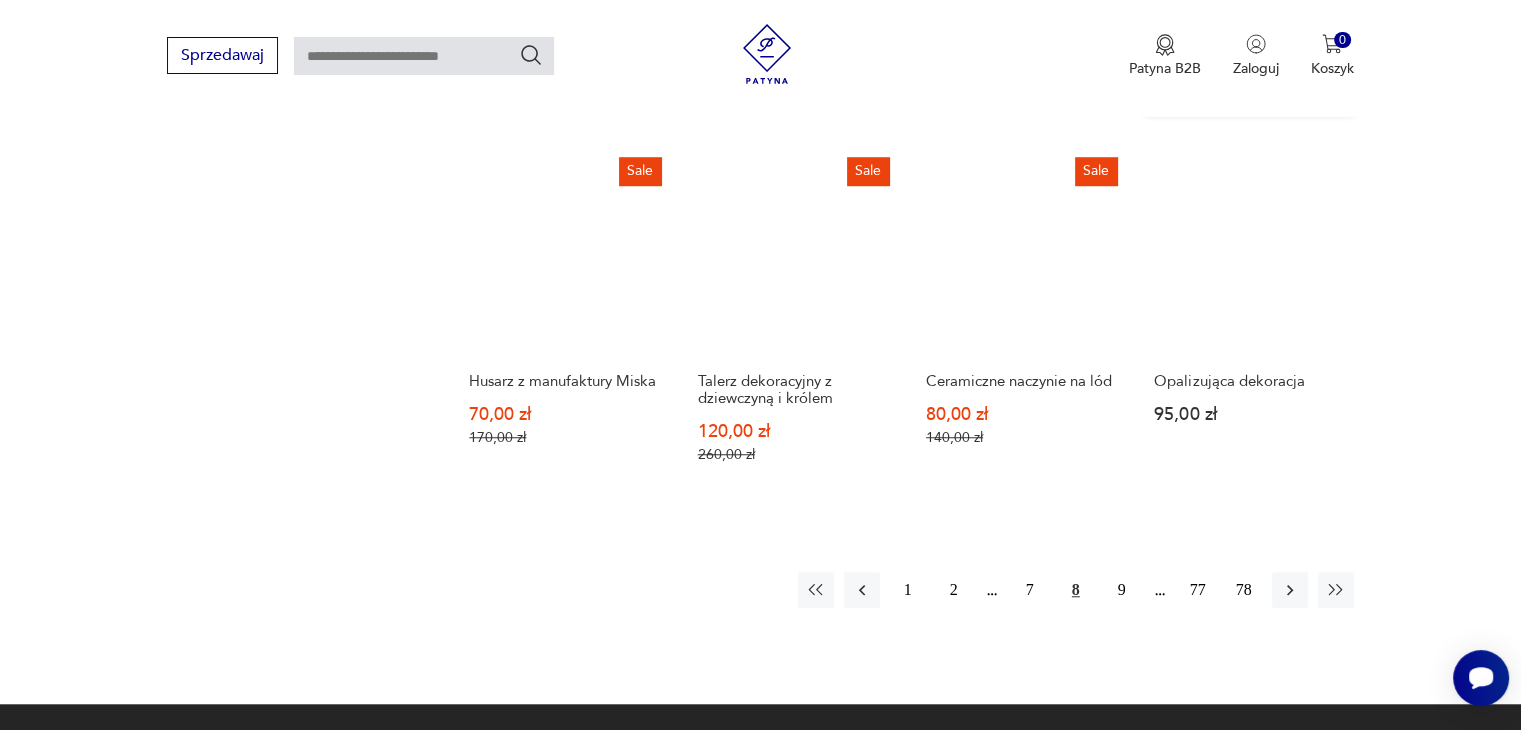 scroll, scrollTop: 1638, scrollLeft: 0, axis: vertical 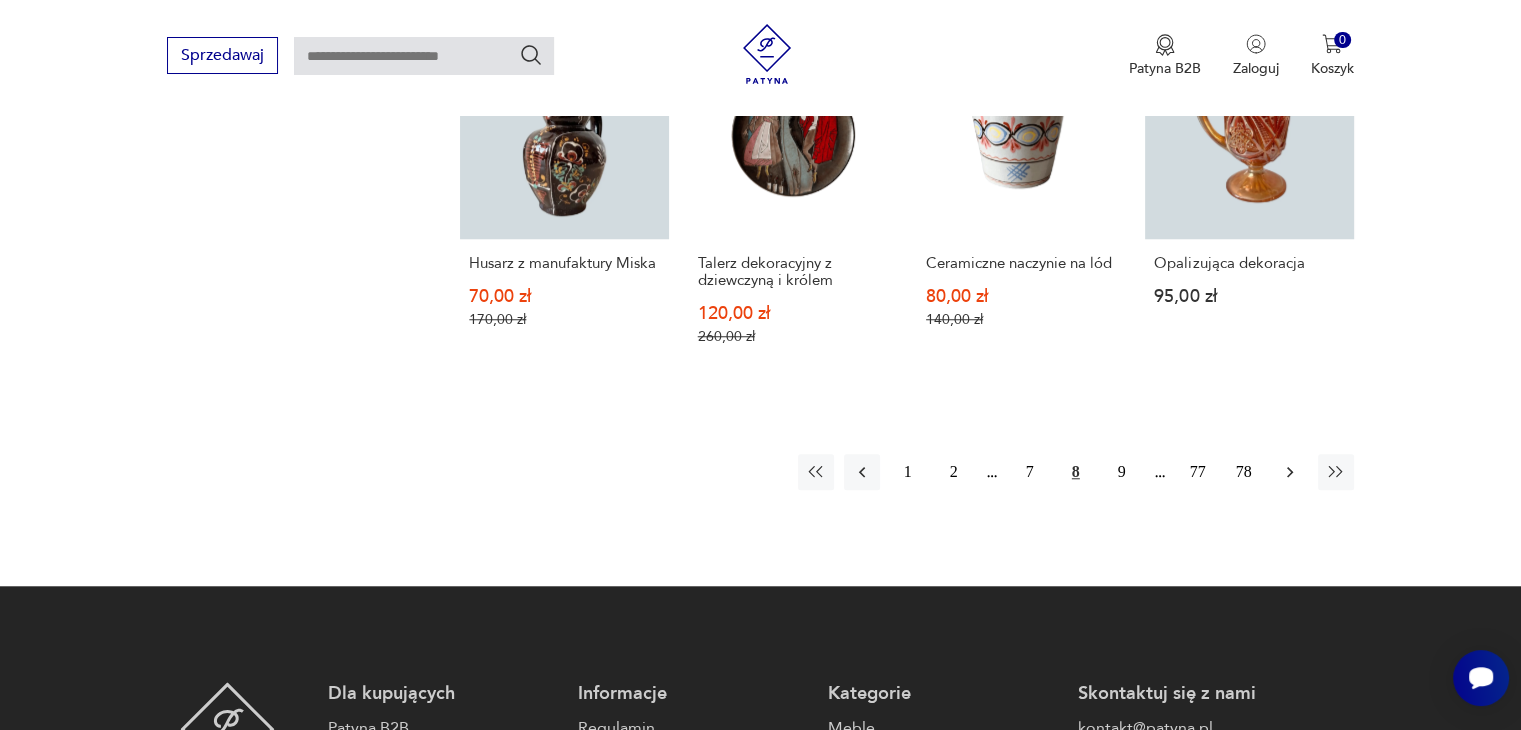 click 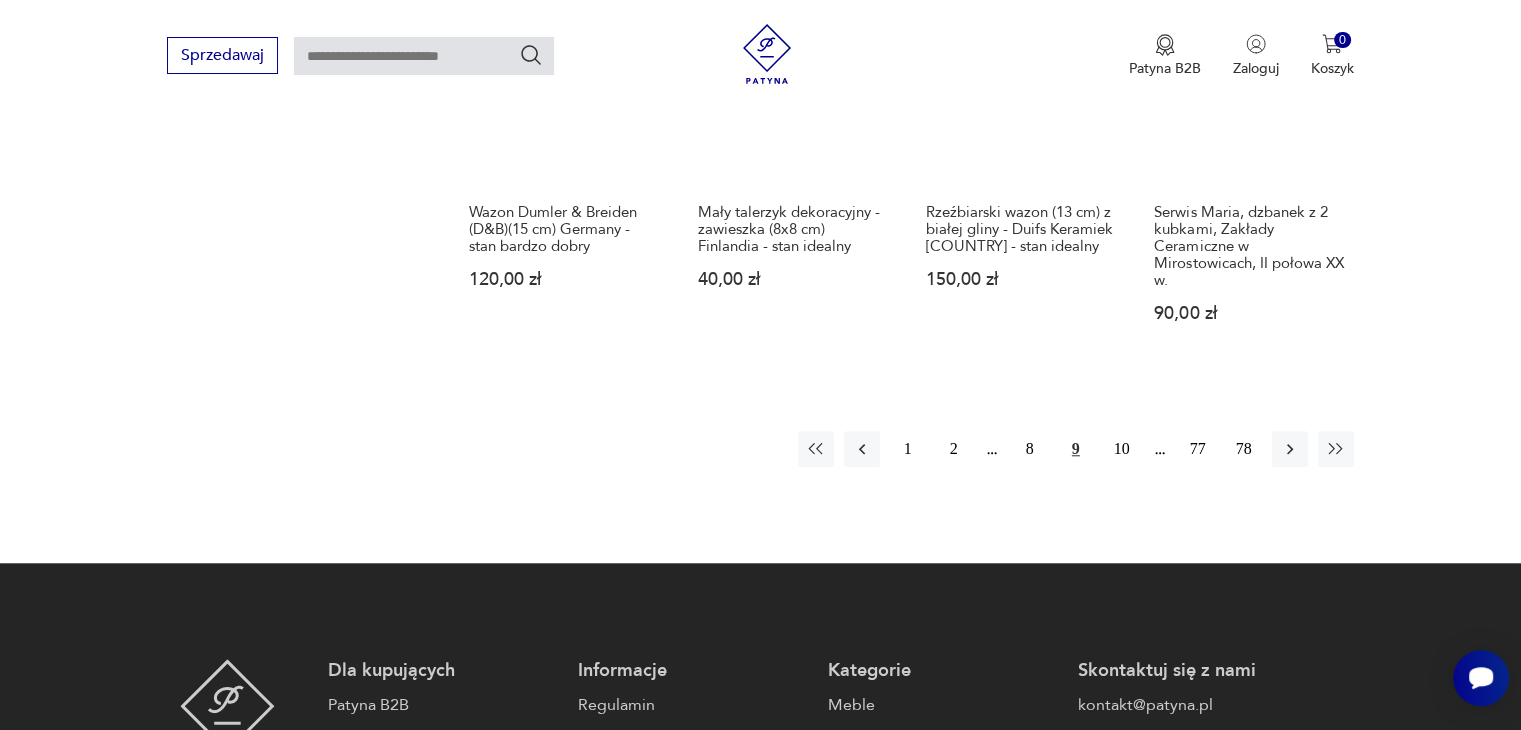 scroll, scrollTop: 1739, scrollLeft: 0, axis: vertical 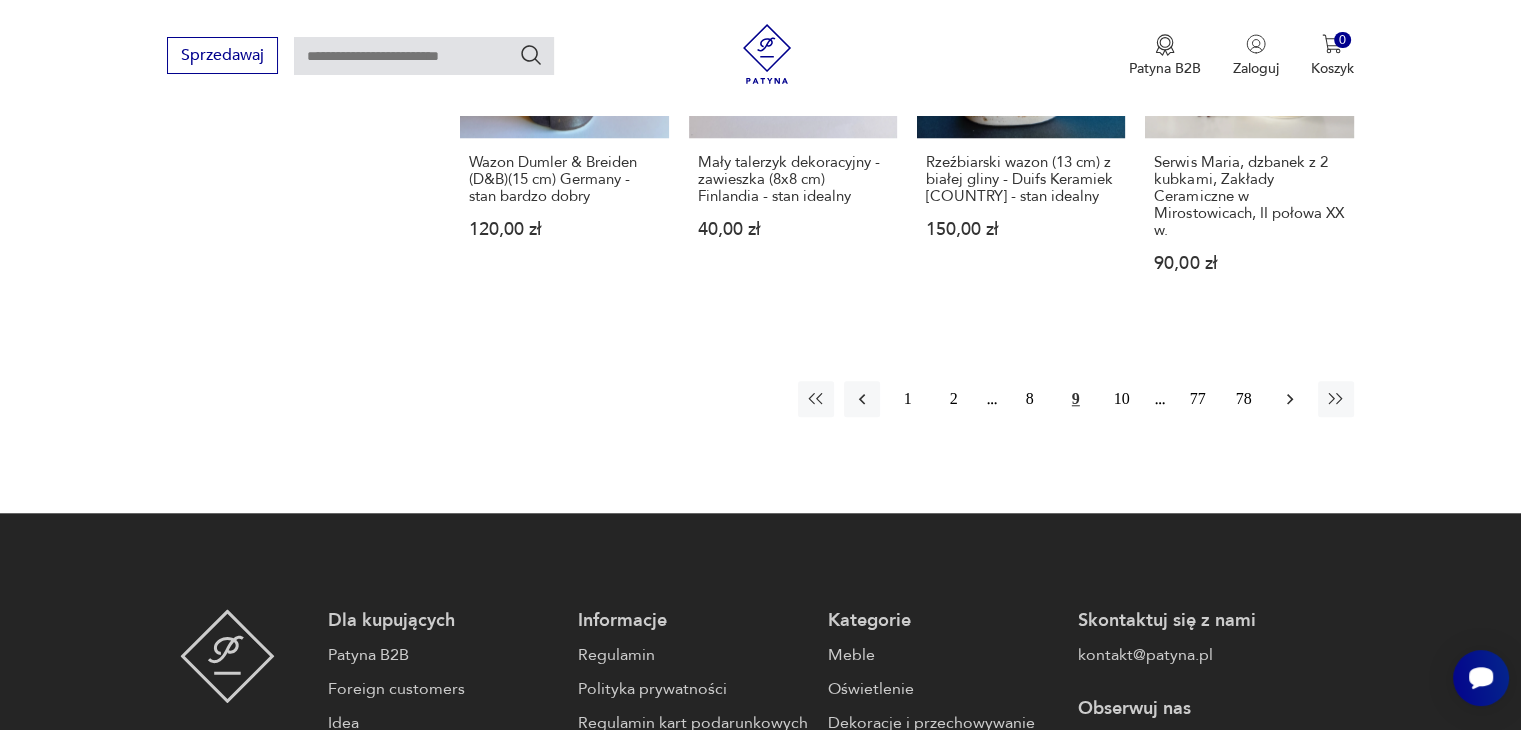click 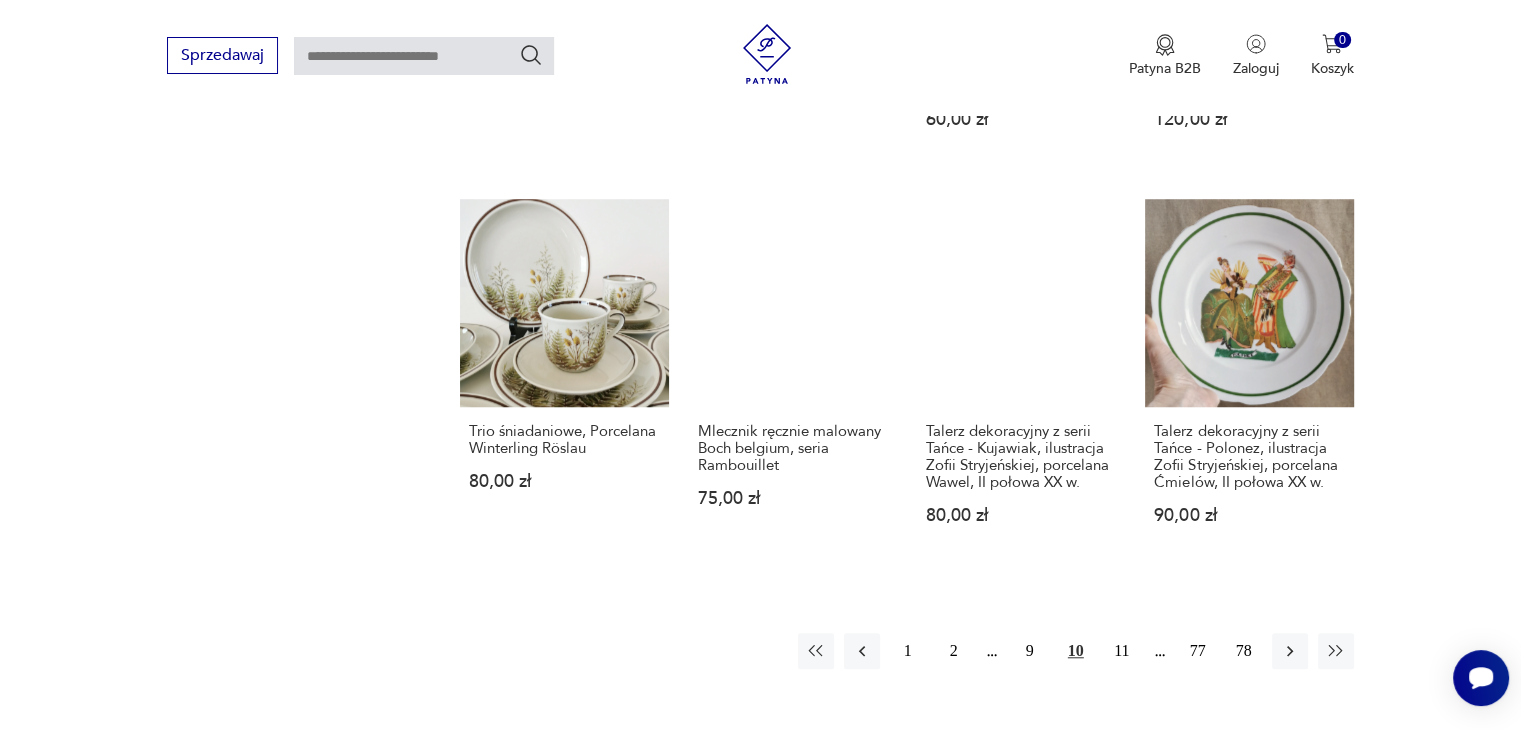 scroll, scrollTop: 1538, scrollLeft: 0, axis: vertical 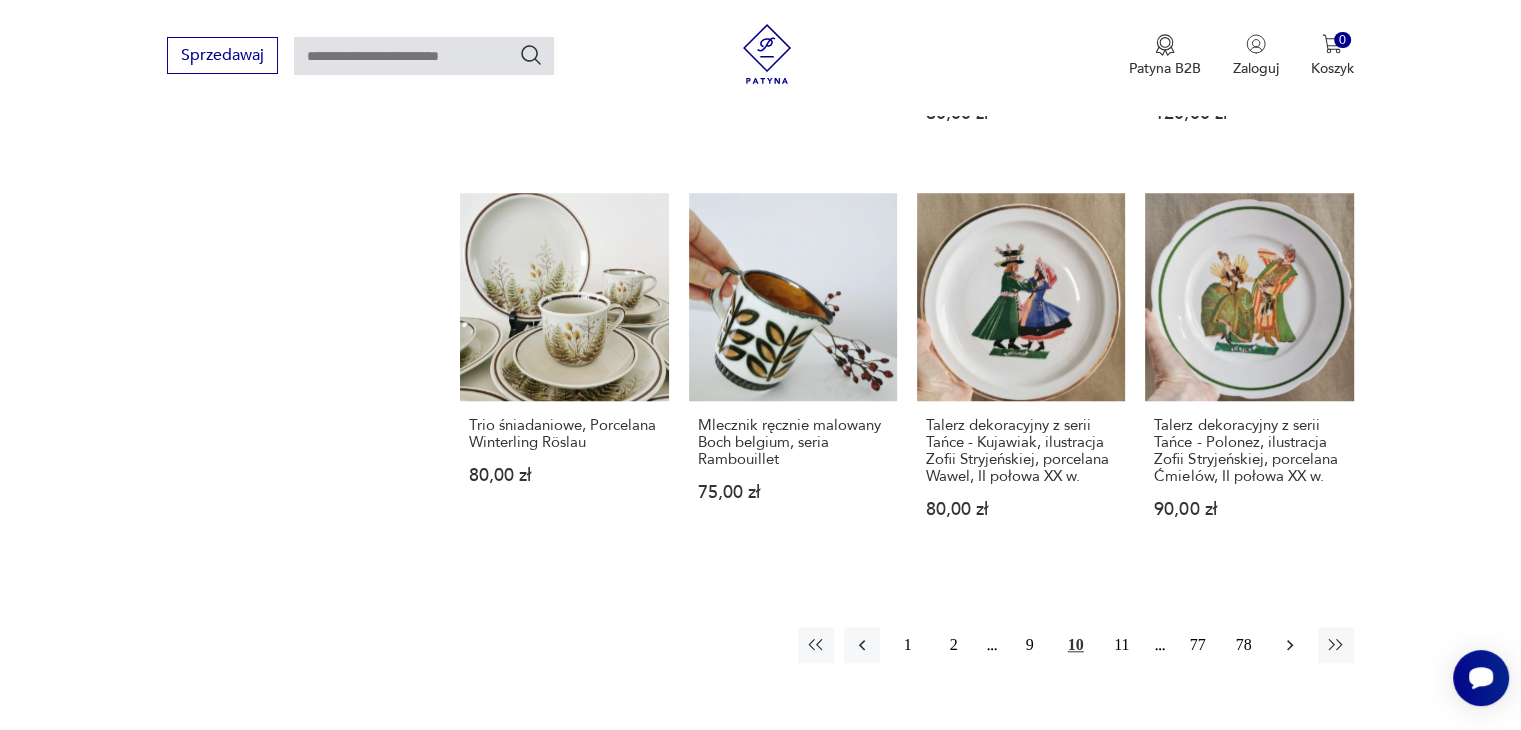 click 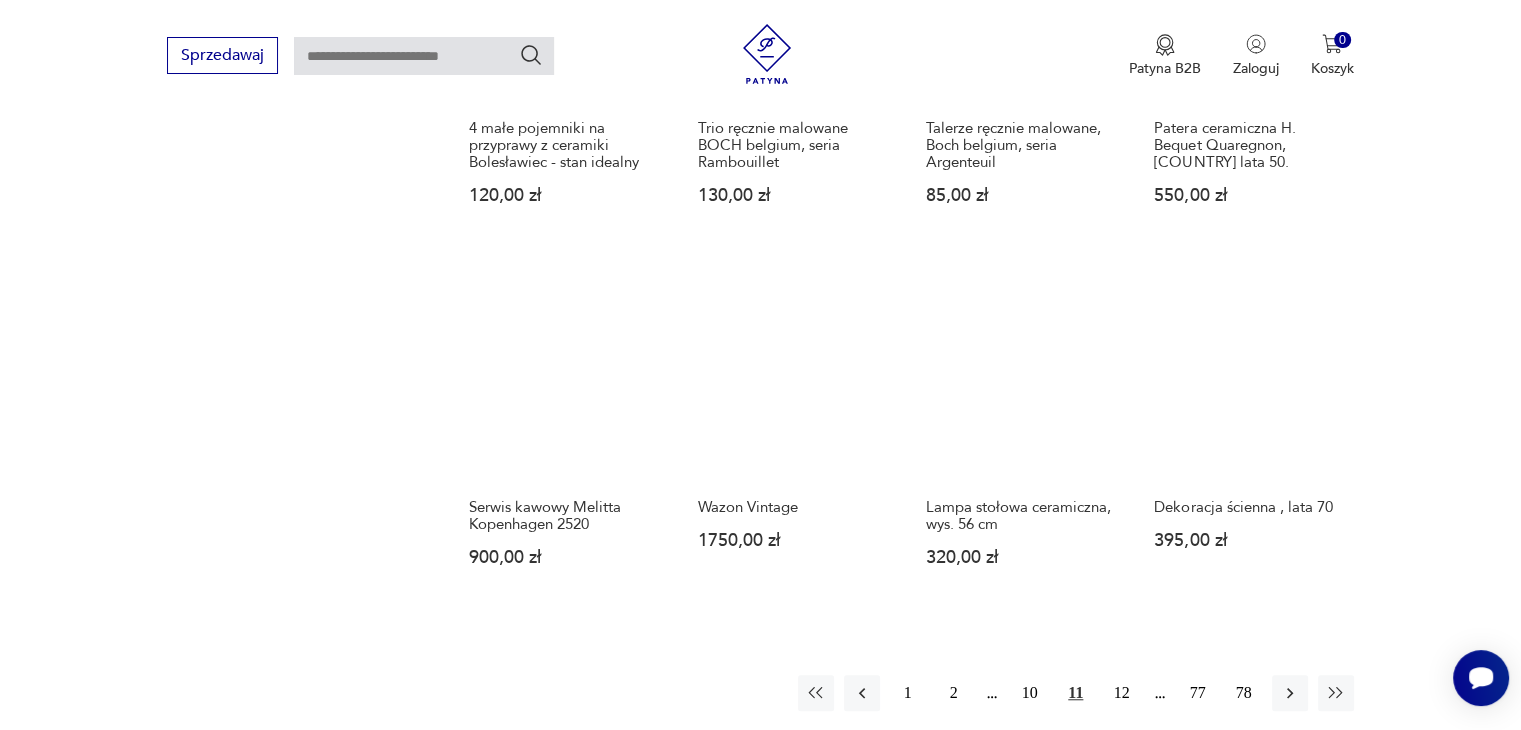 scroll, scrollTop: 1539, scrollLeft: 0, axis: vertical 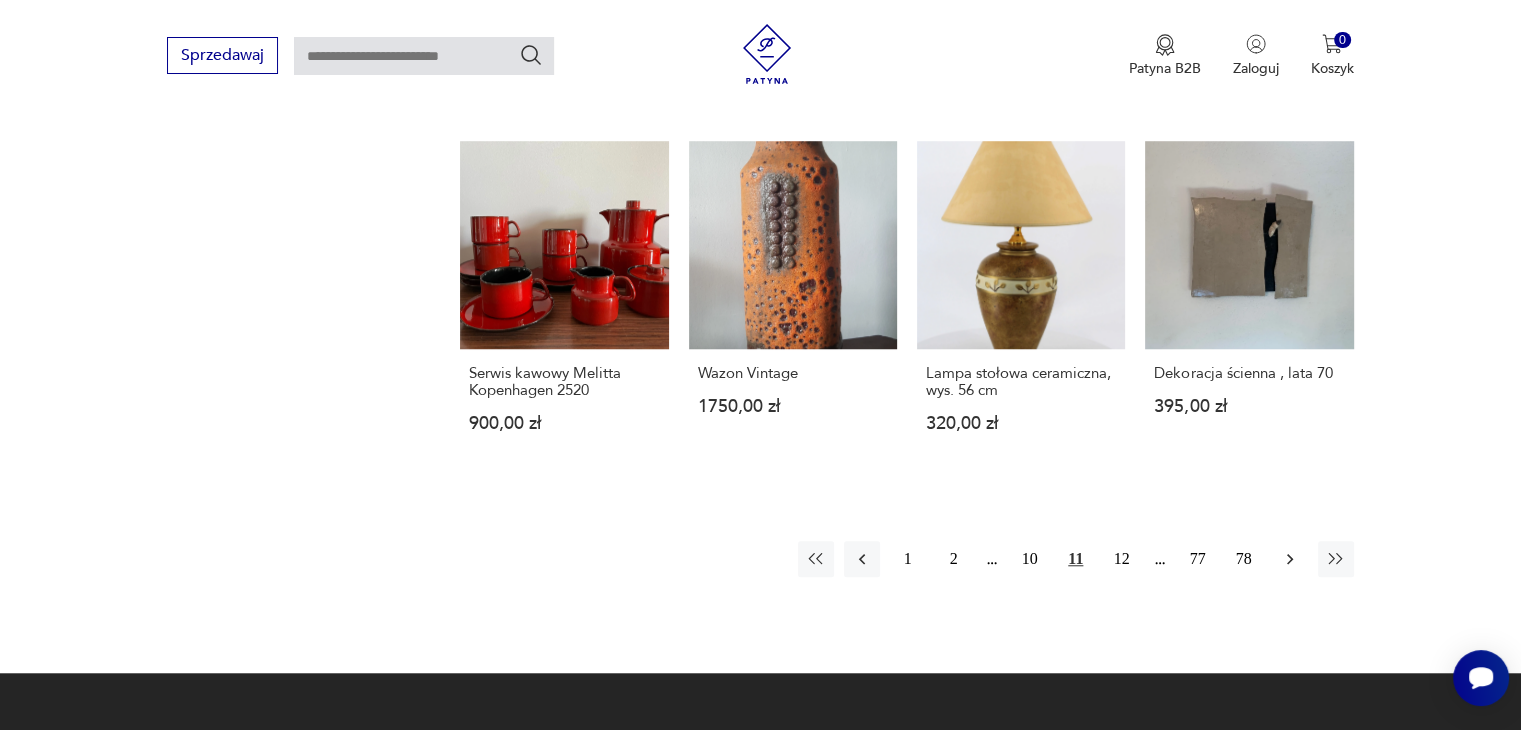 click 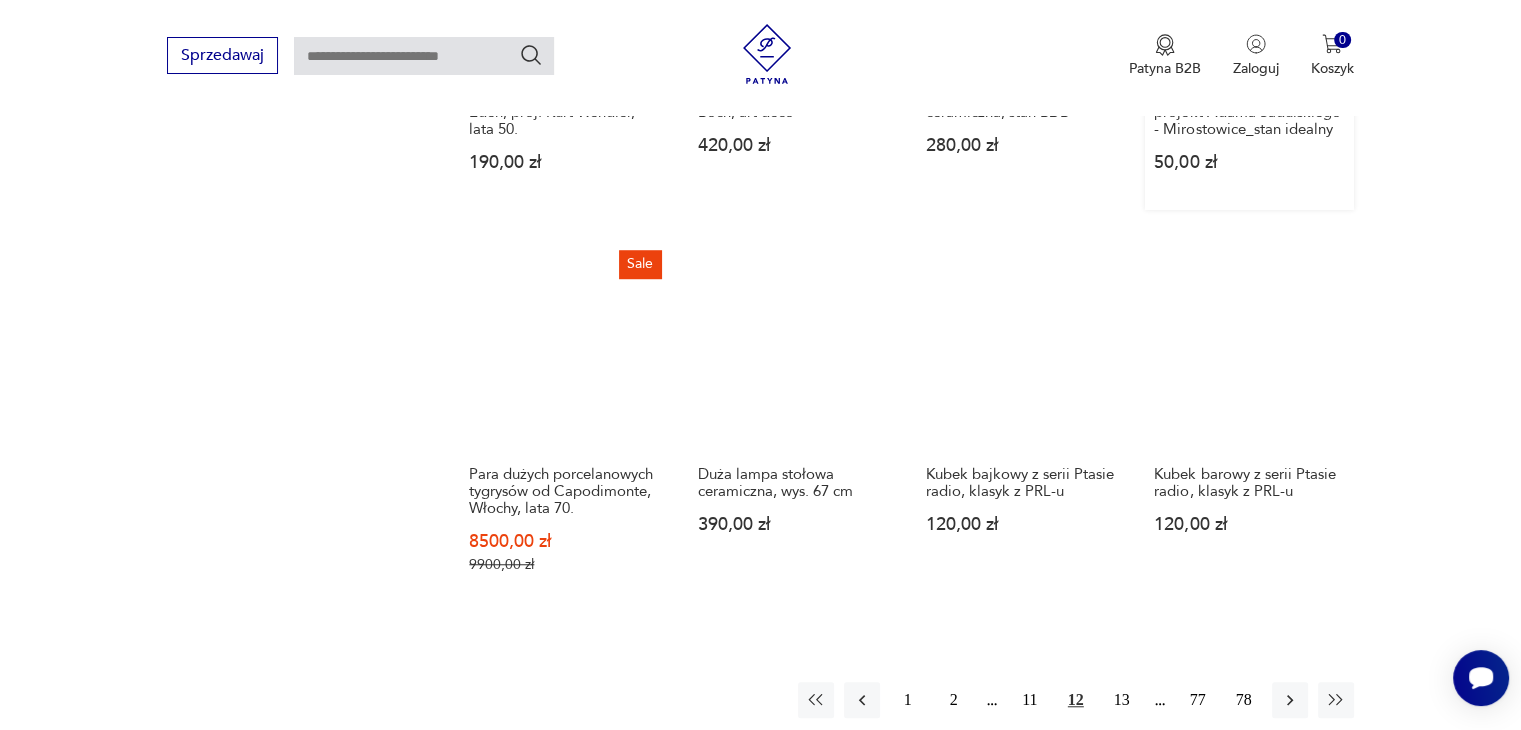 scroll, scrollTop: 1638, scrollLeft: 0, axis: vertical 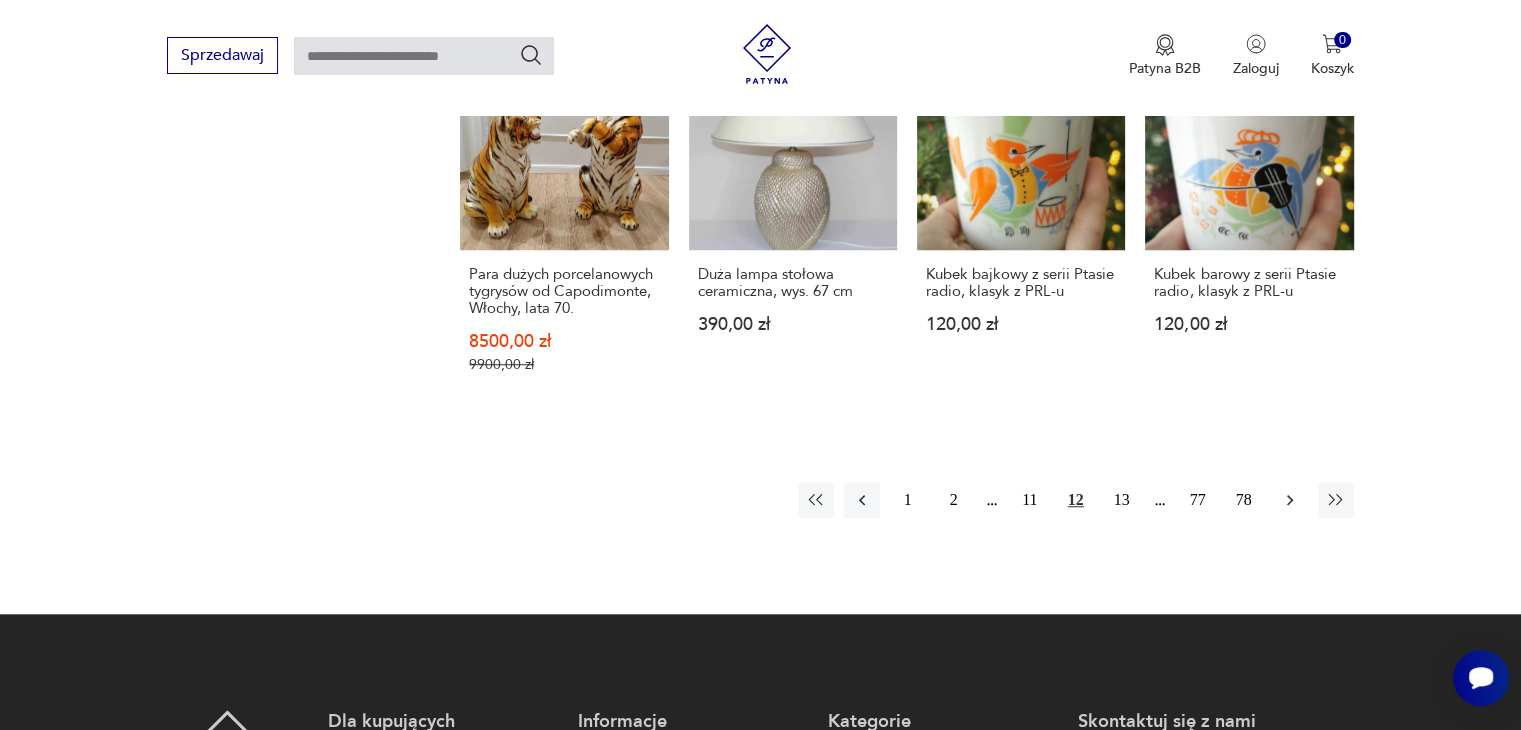 click 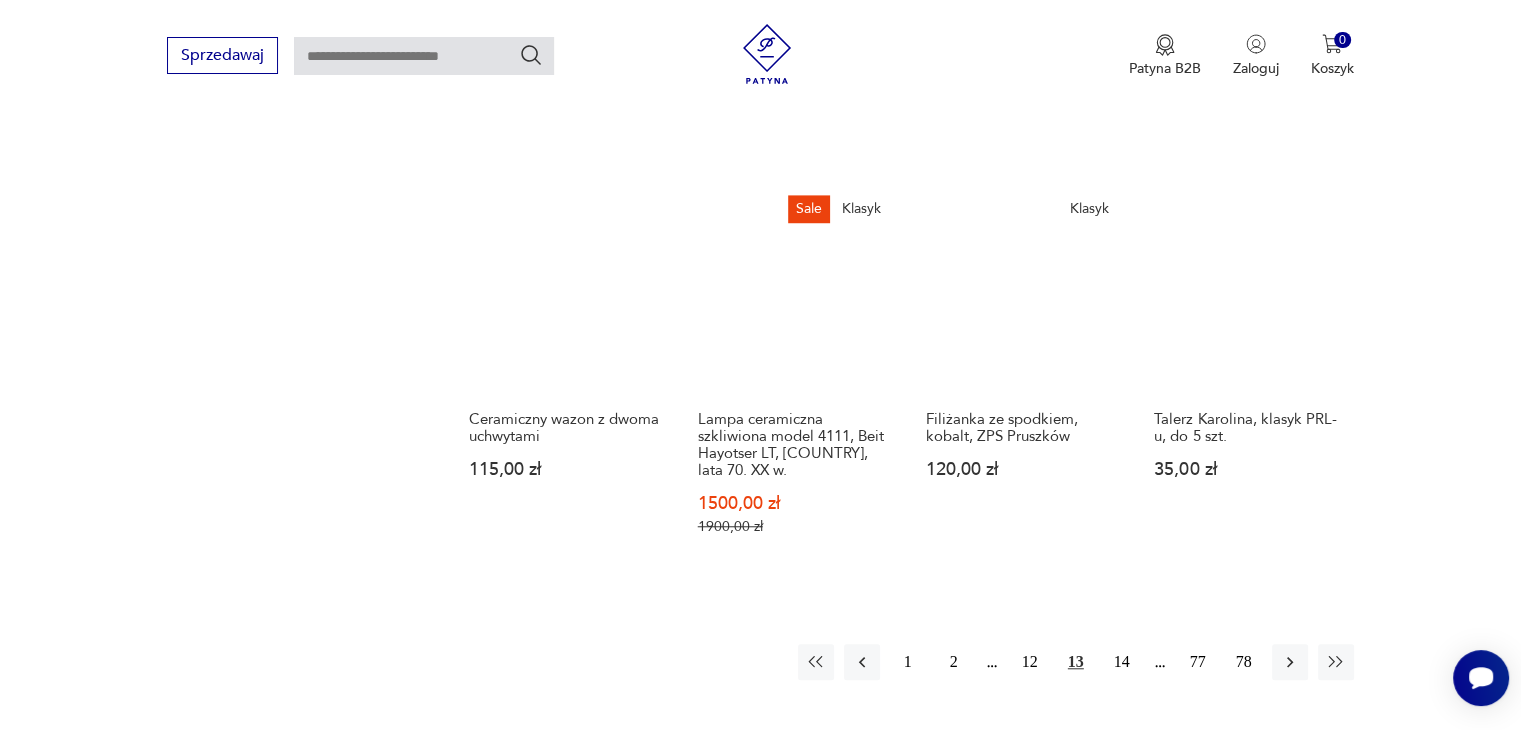 scroll, scrollTop: 1639, scrollLeft: 0, axis: vertical 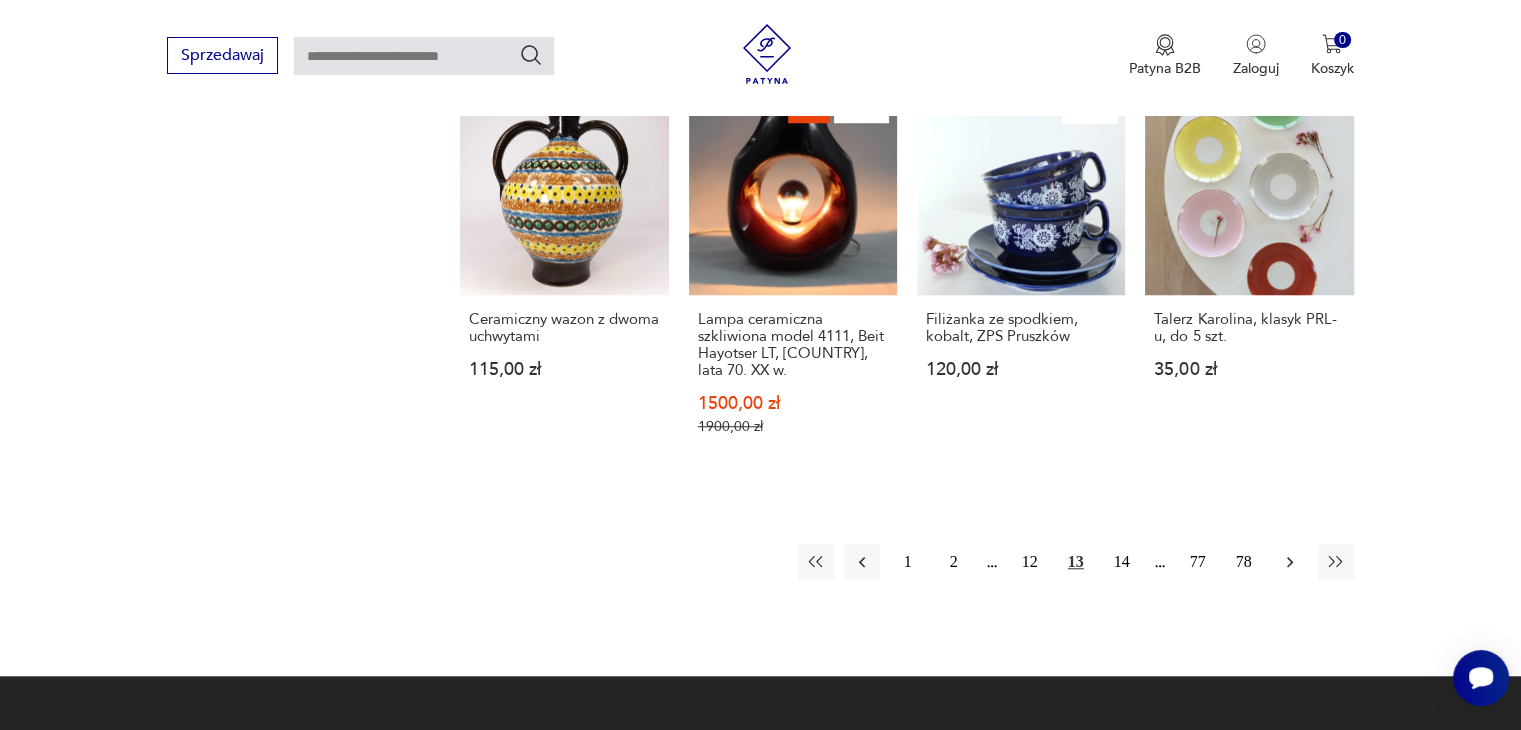 click 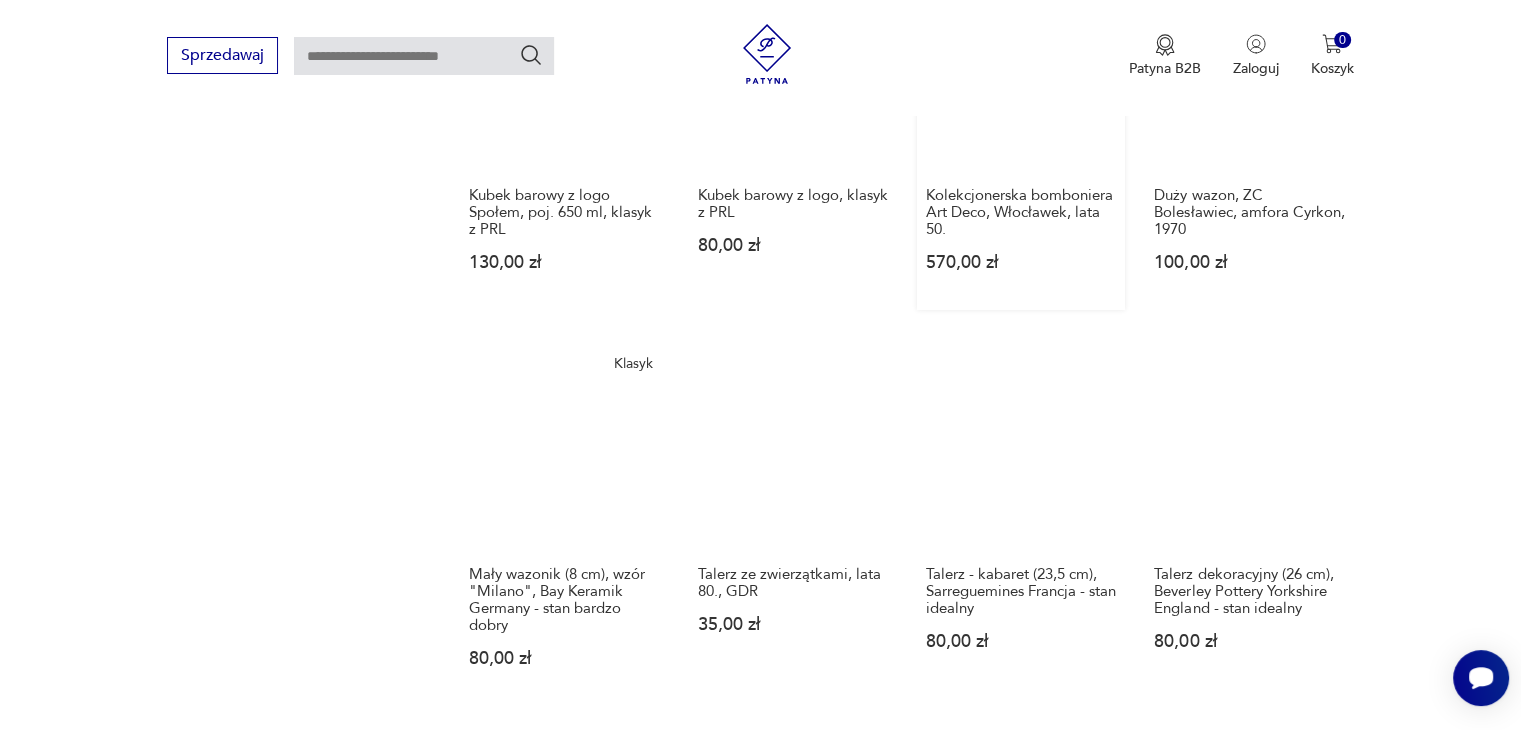 scroll, scrollTop: 1638, scrollLeft: 0, axis: vertical 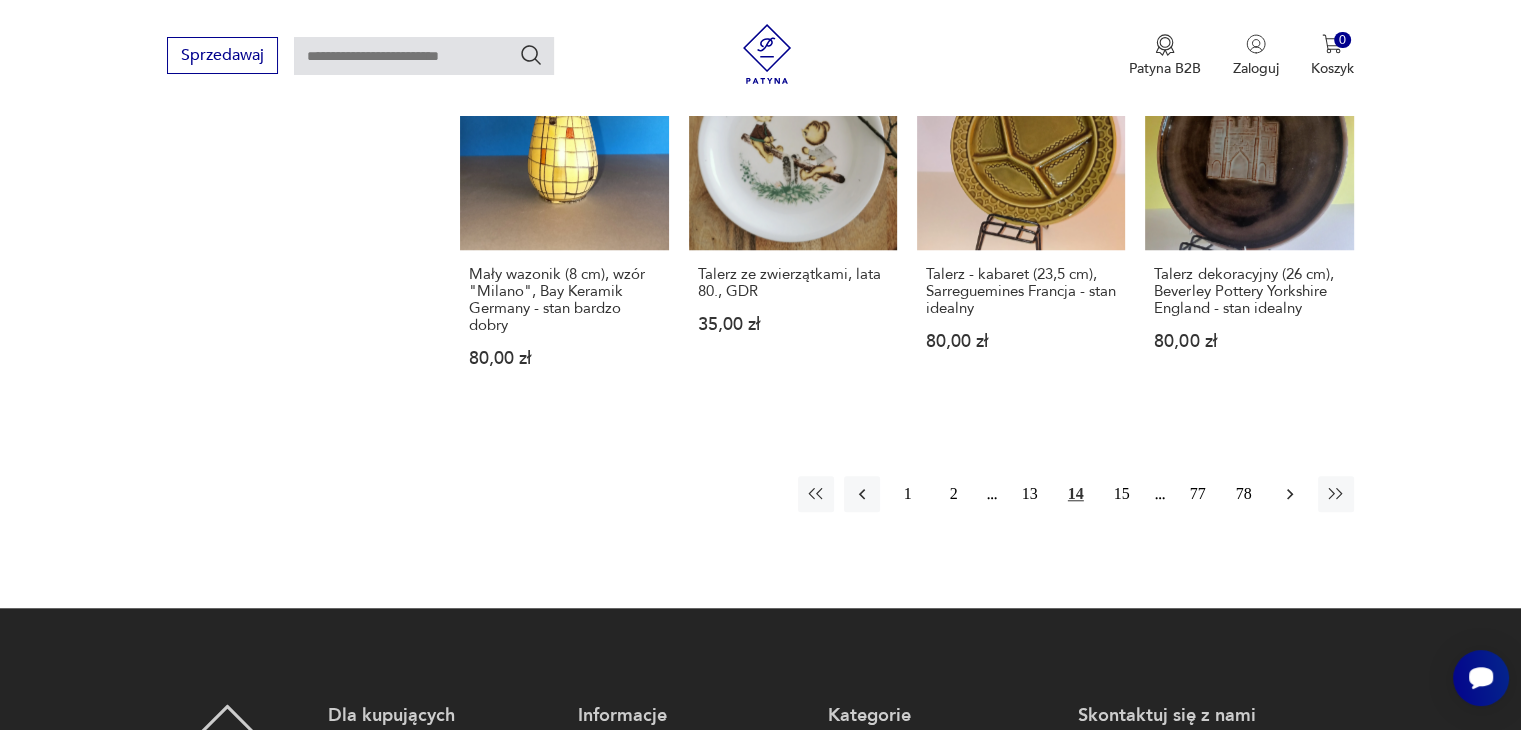 click 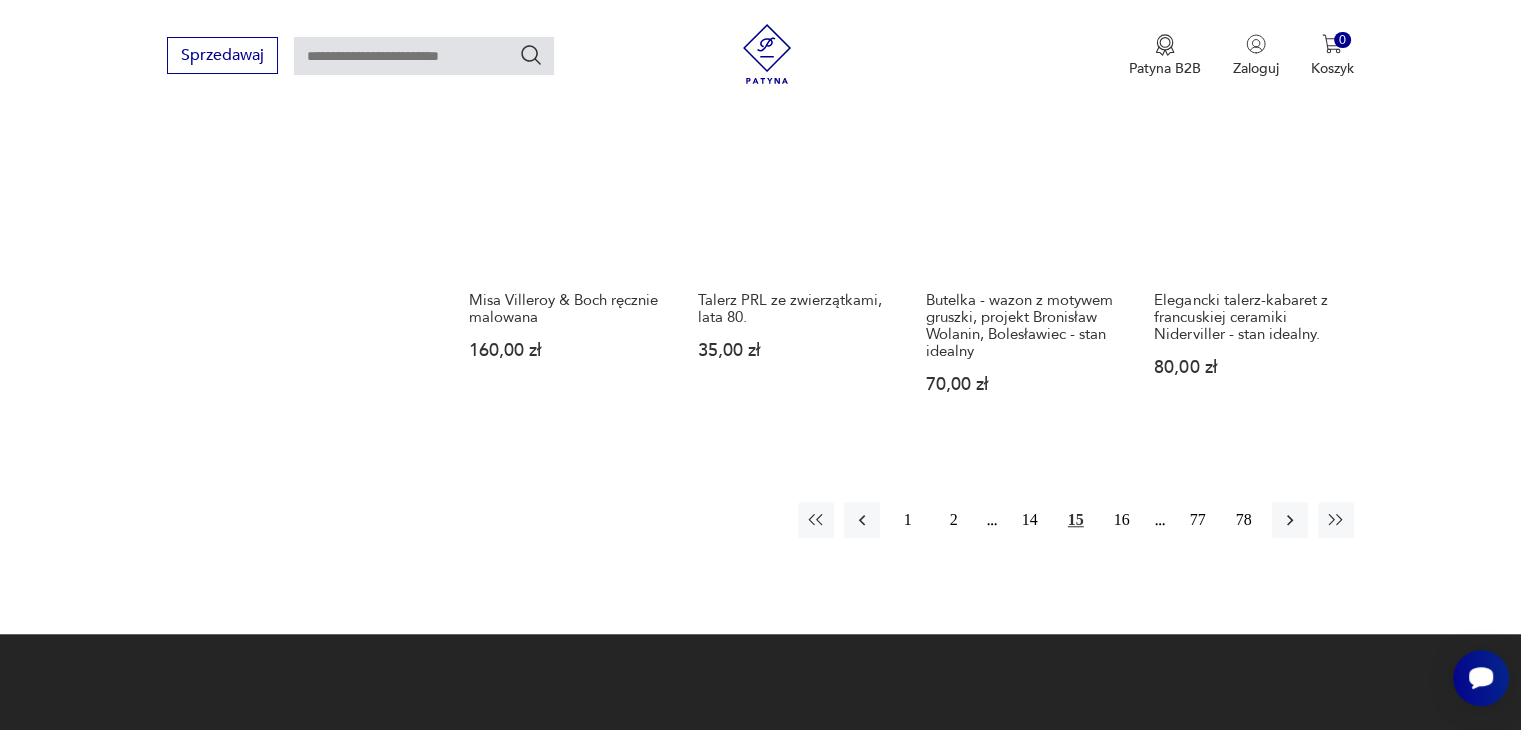 scroll, scrollTop: 1539, scrollLeft: 0, axis: vertical 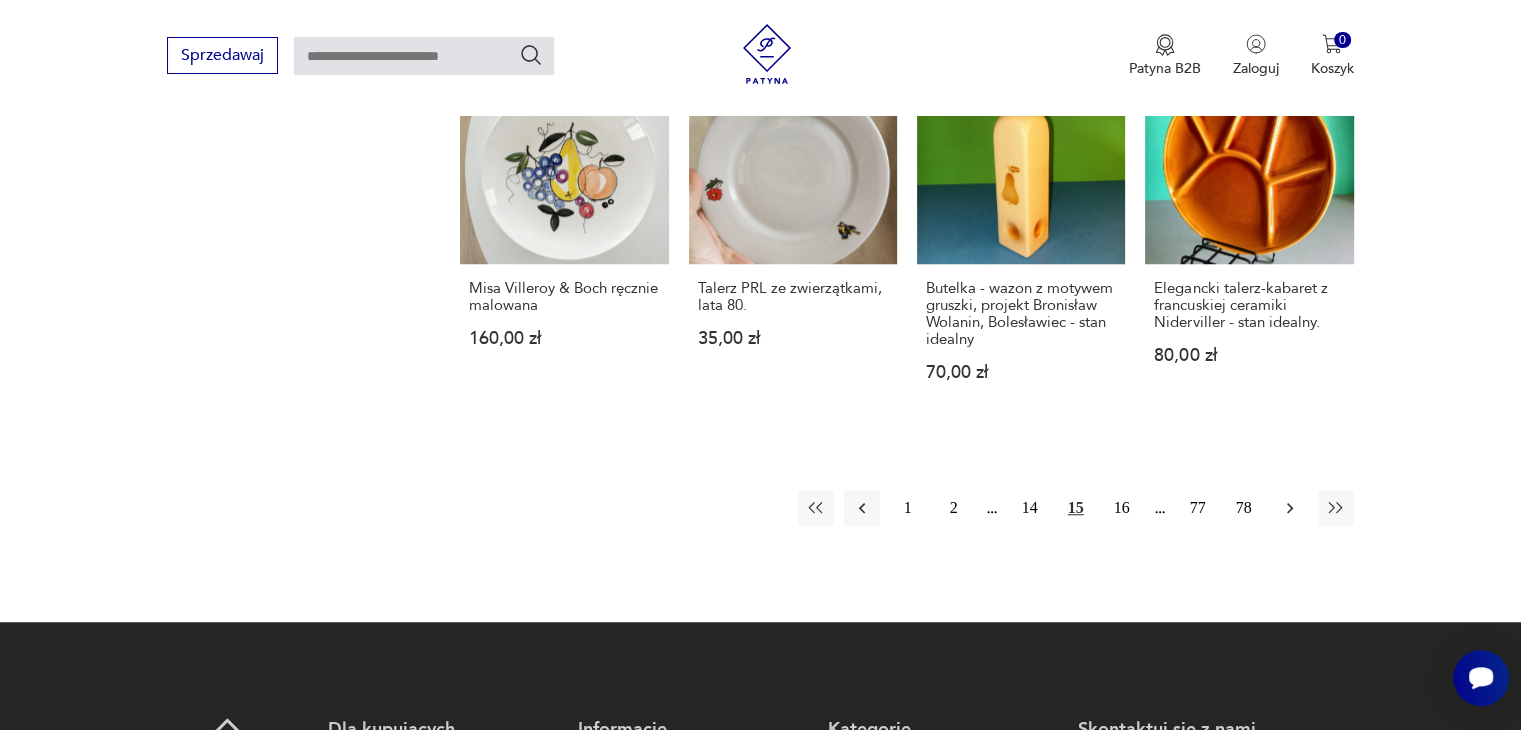 click 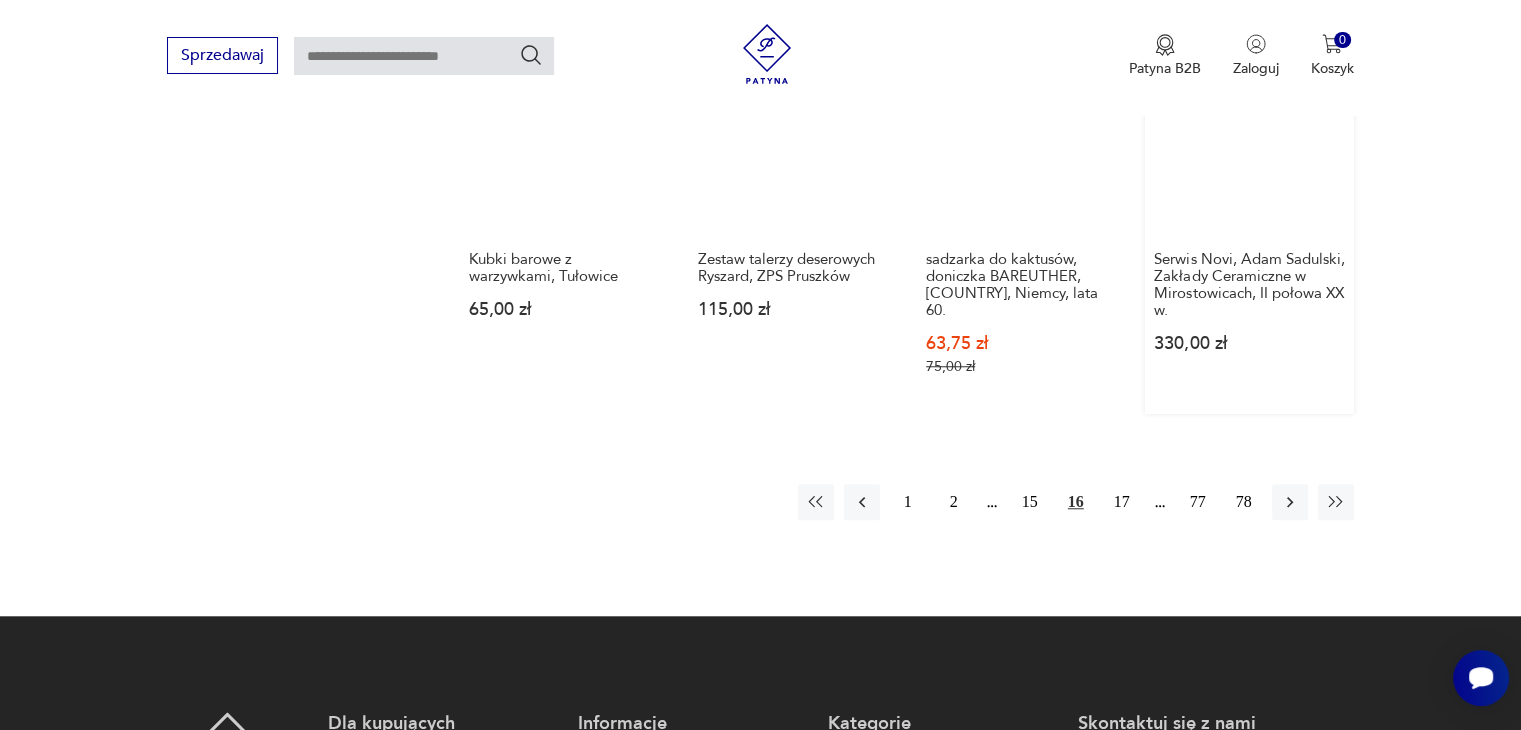 scroll, scrollTop: 1638, scrollLeft: 0, axis: vertical 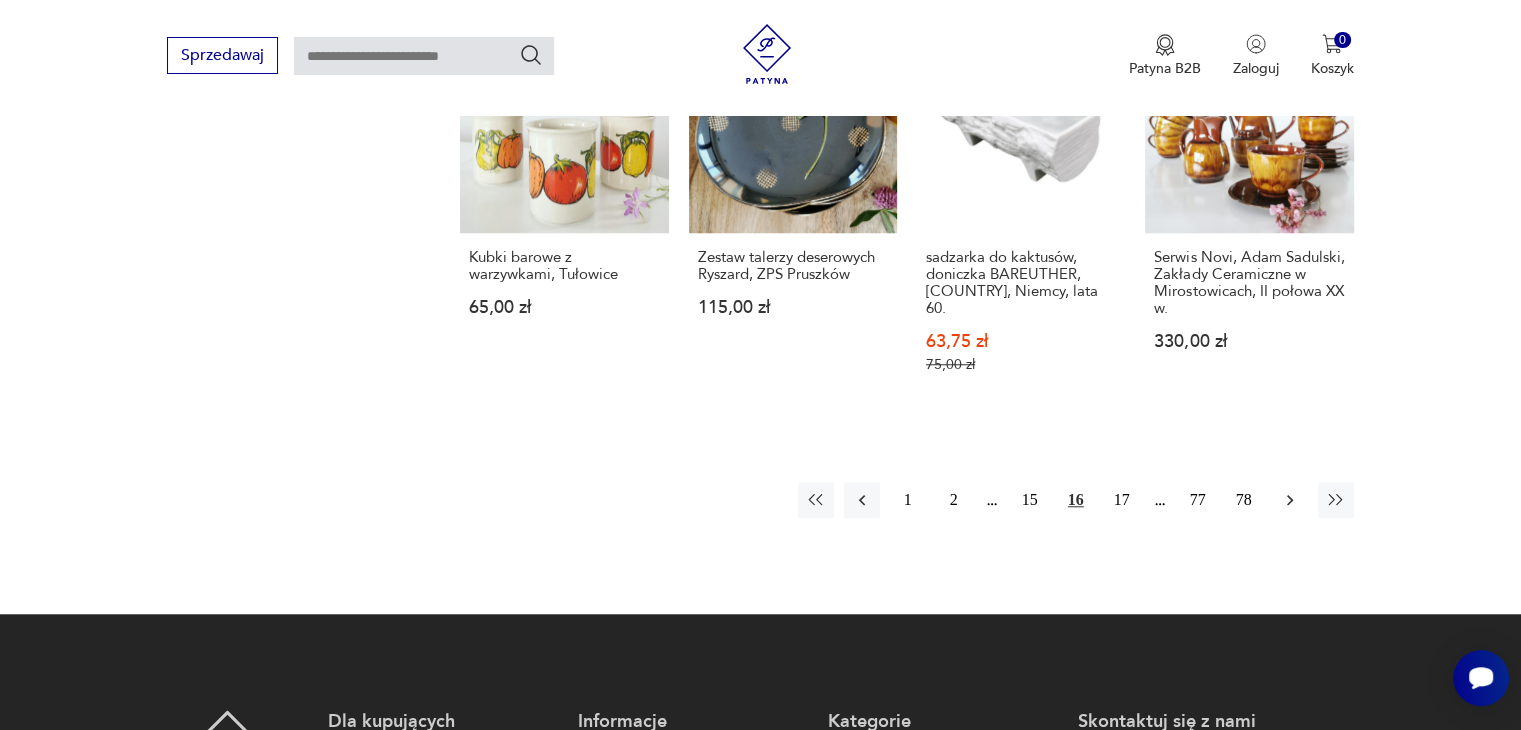 click 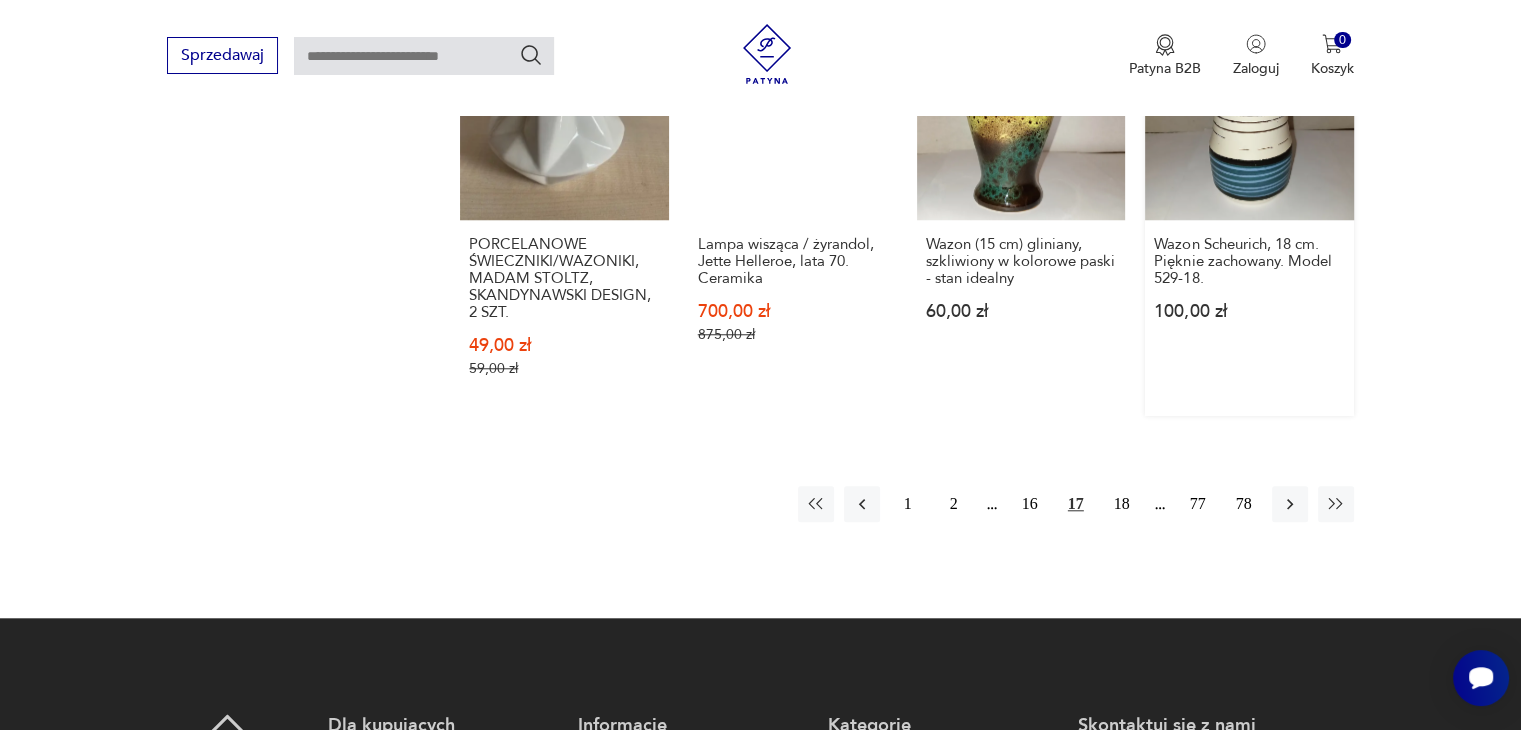 scroll, scrollTop: 1739, scrollLeft: 0, axis: vertical 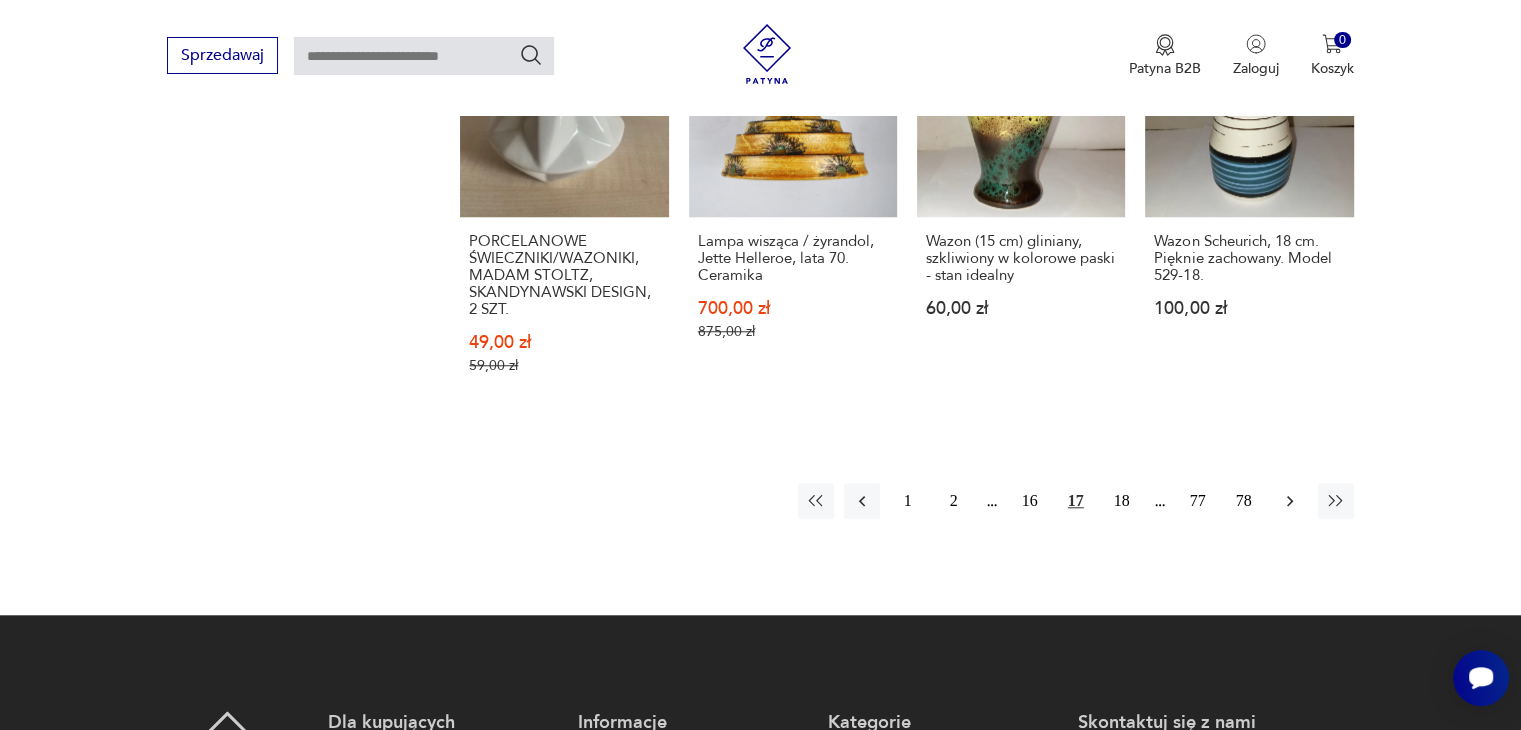 click 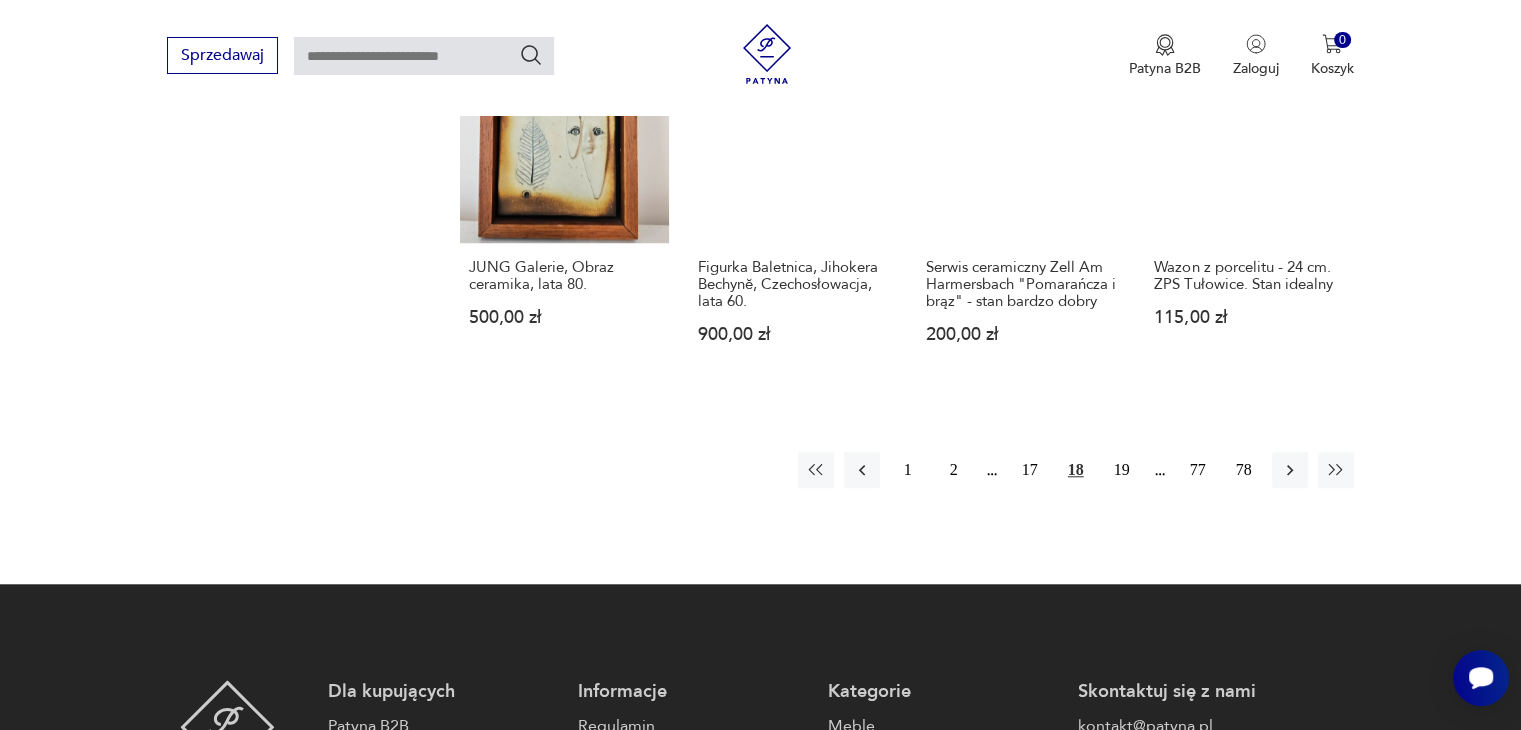 scroll, scrollTop: 1638, scrollLeft: 0, axis: vertical 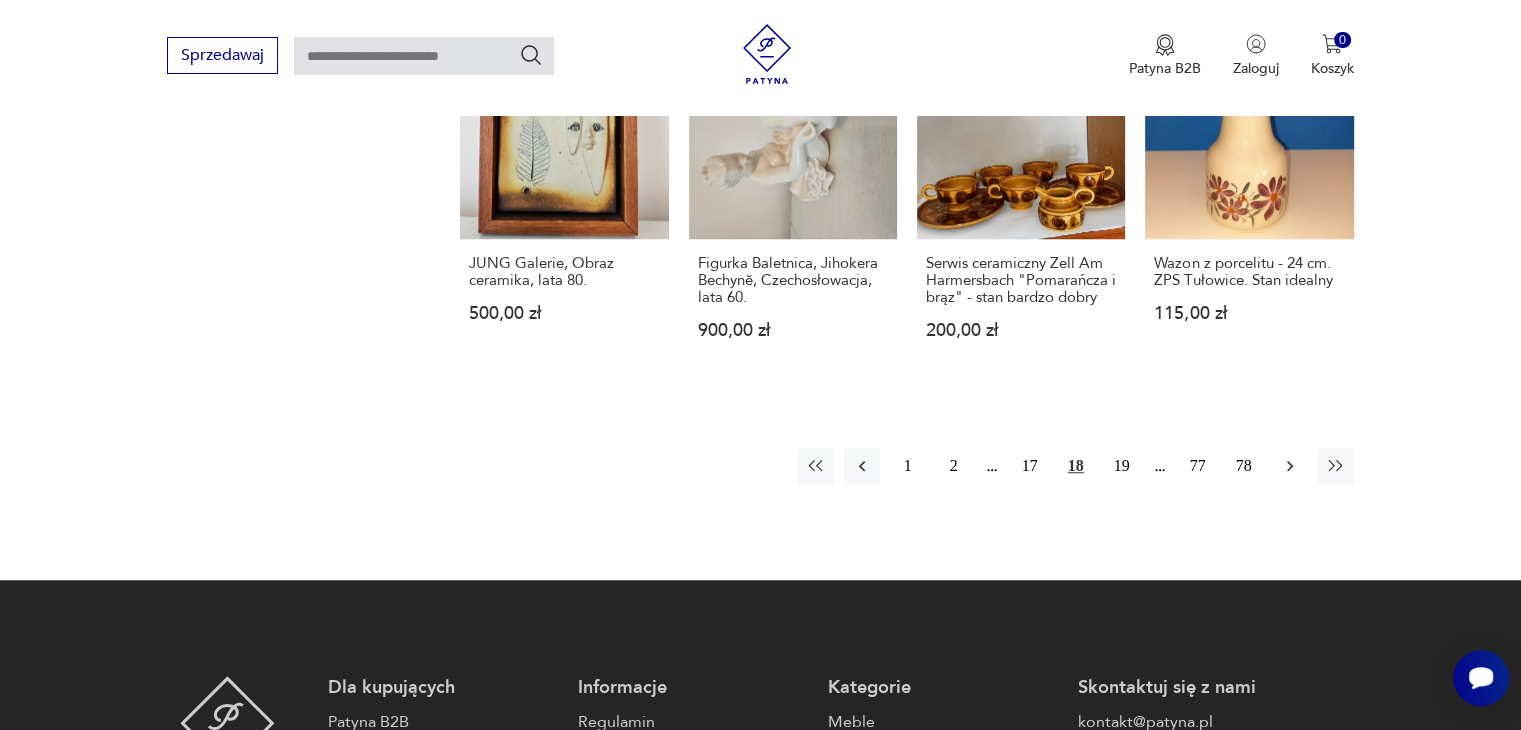click 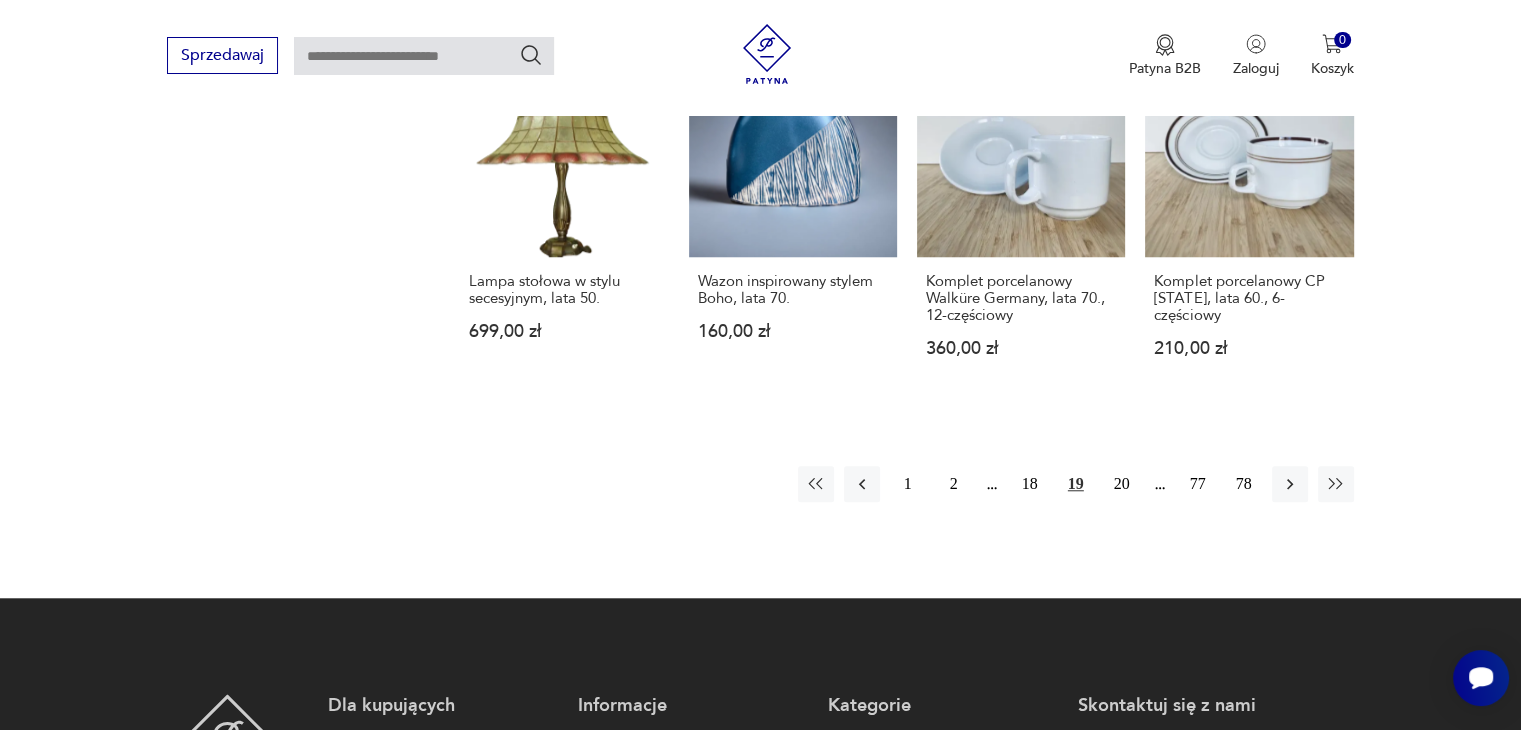 scroll, scrollTop: 1639, scrollLeft: 0, axis: vertical 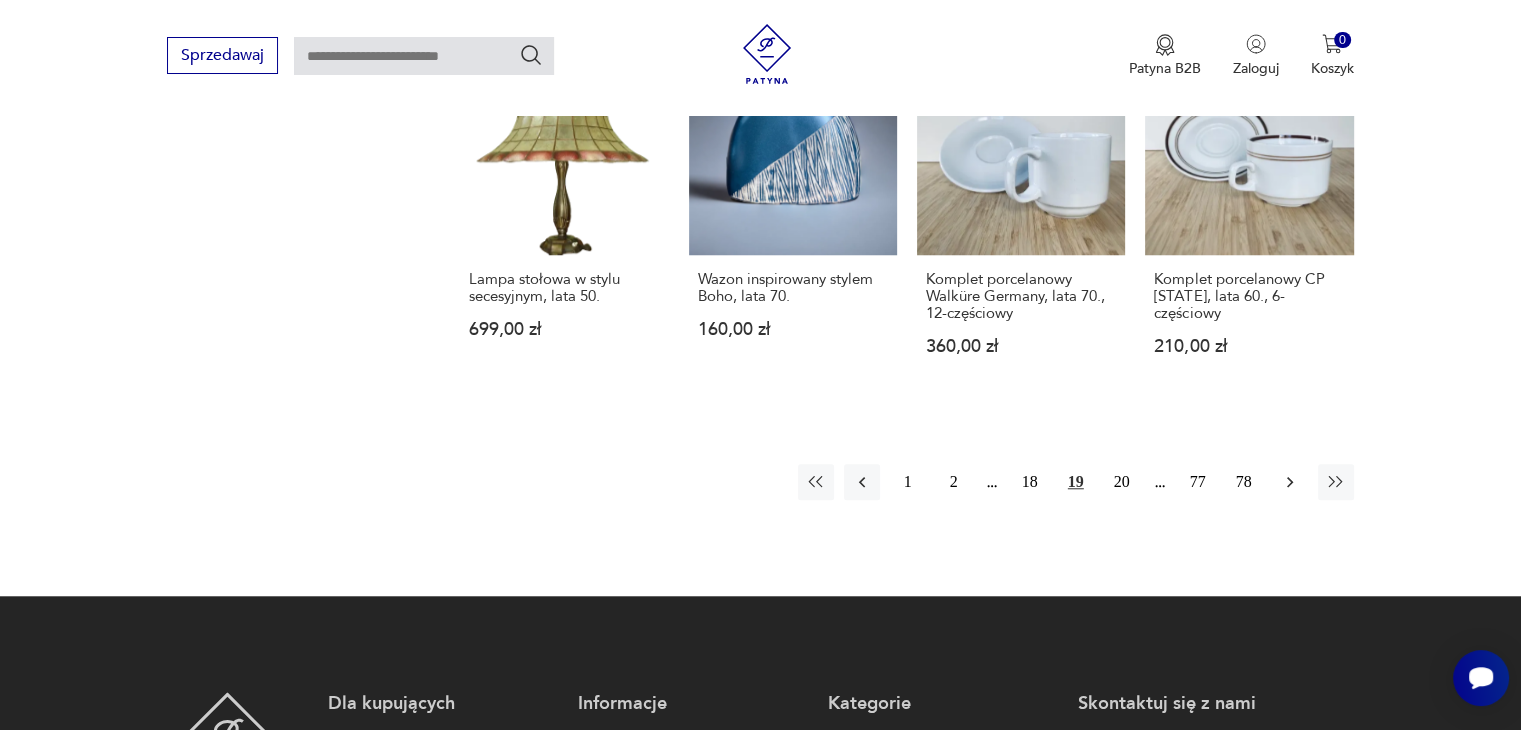 click 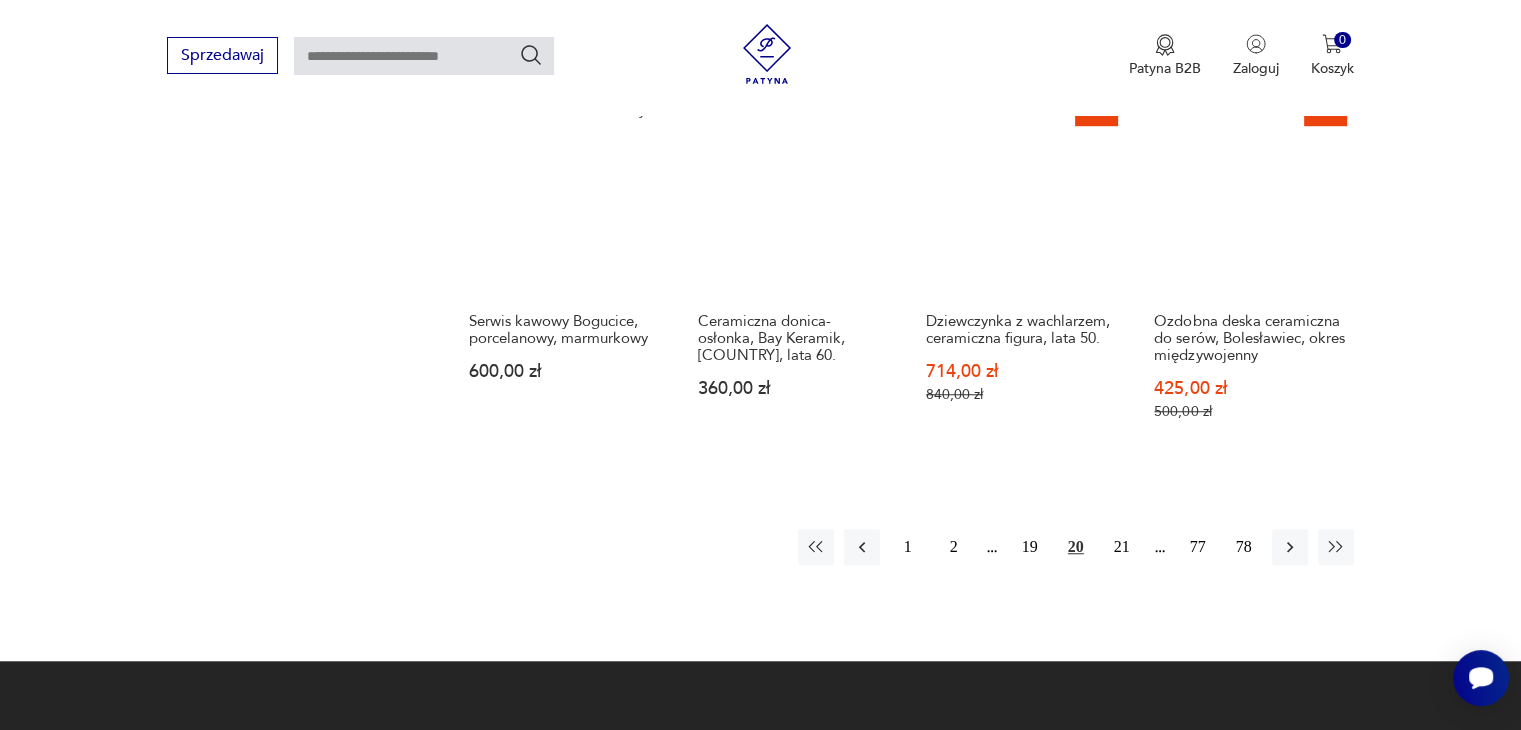 scroll, scrollTop: 1838, scrollLeft: 0, axis: vertical 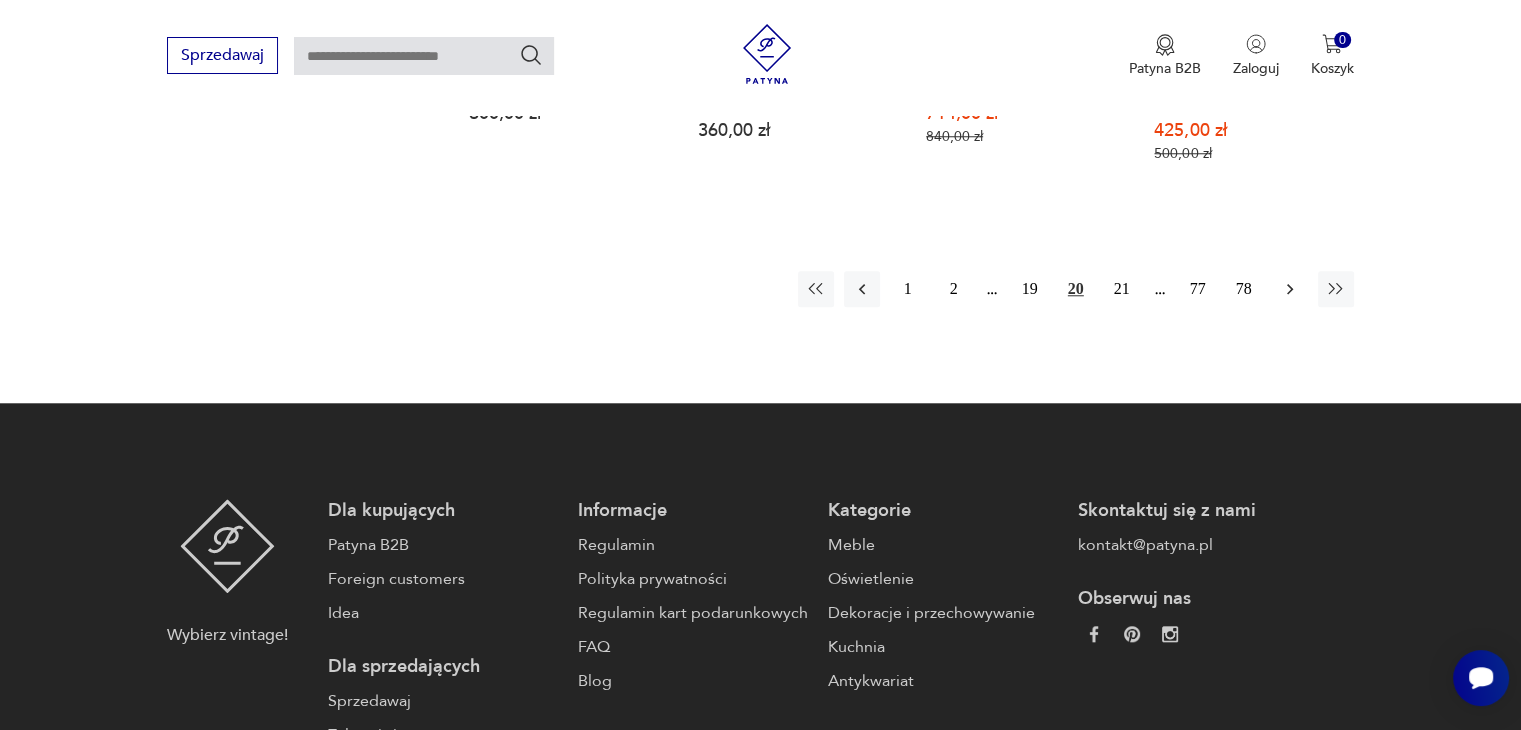 click 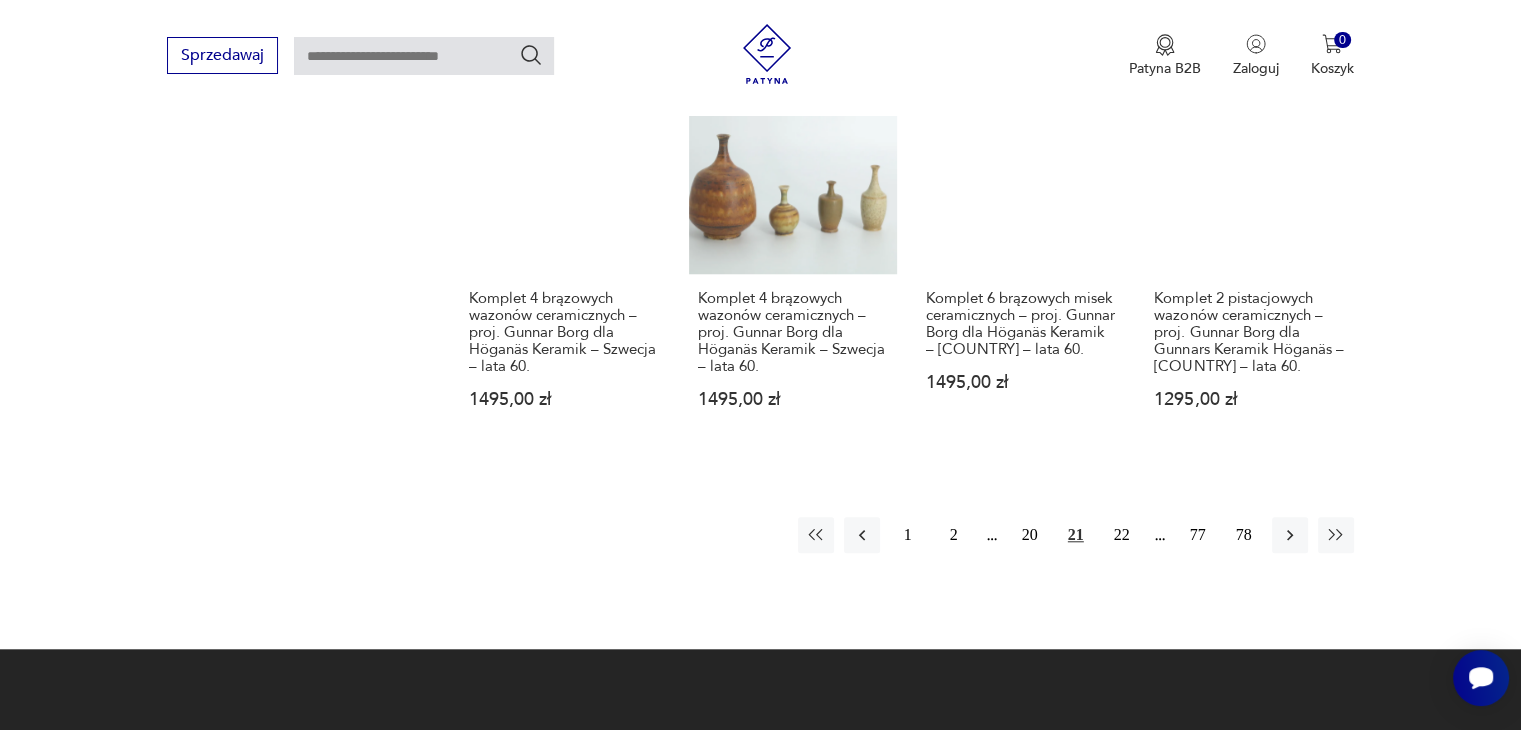 scroll, scrollTop: 1839, scrollLeft: 0, axis: vertical 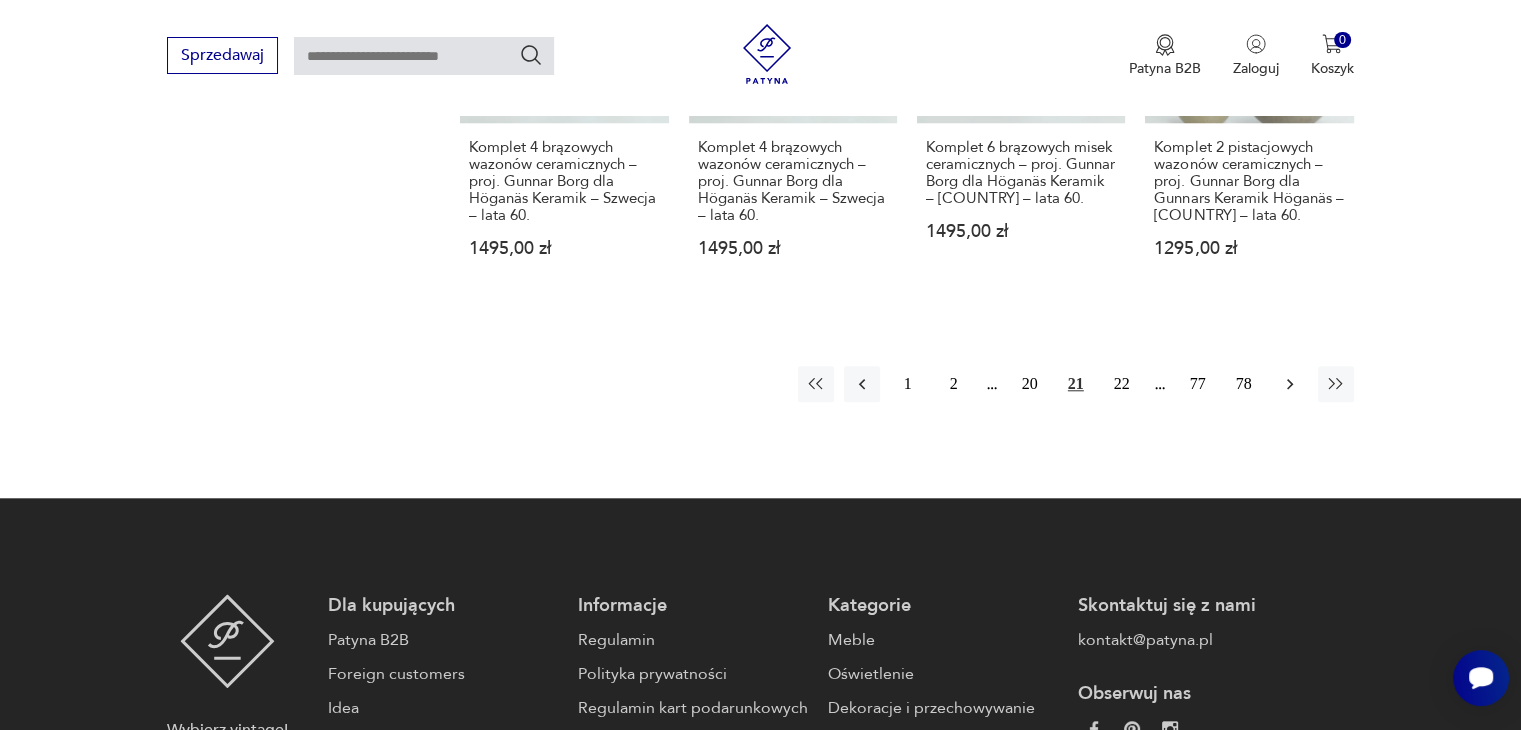 click 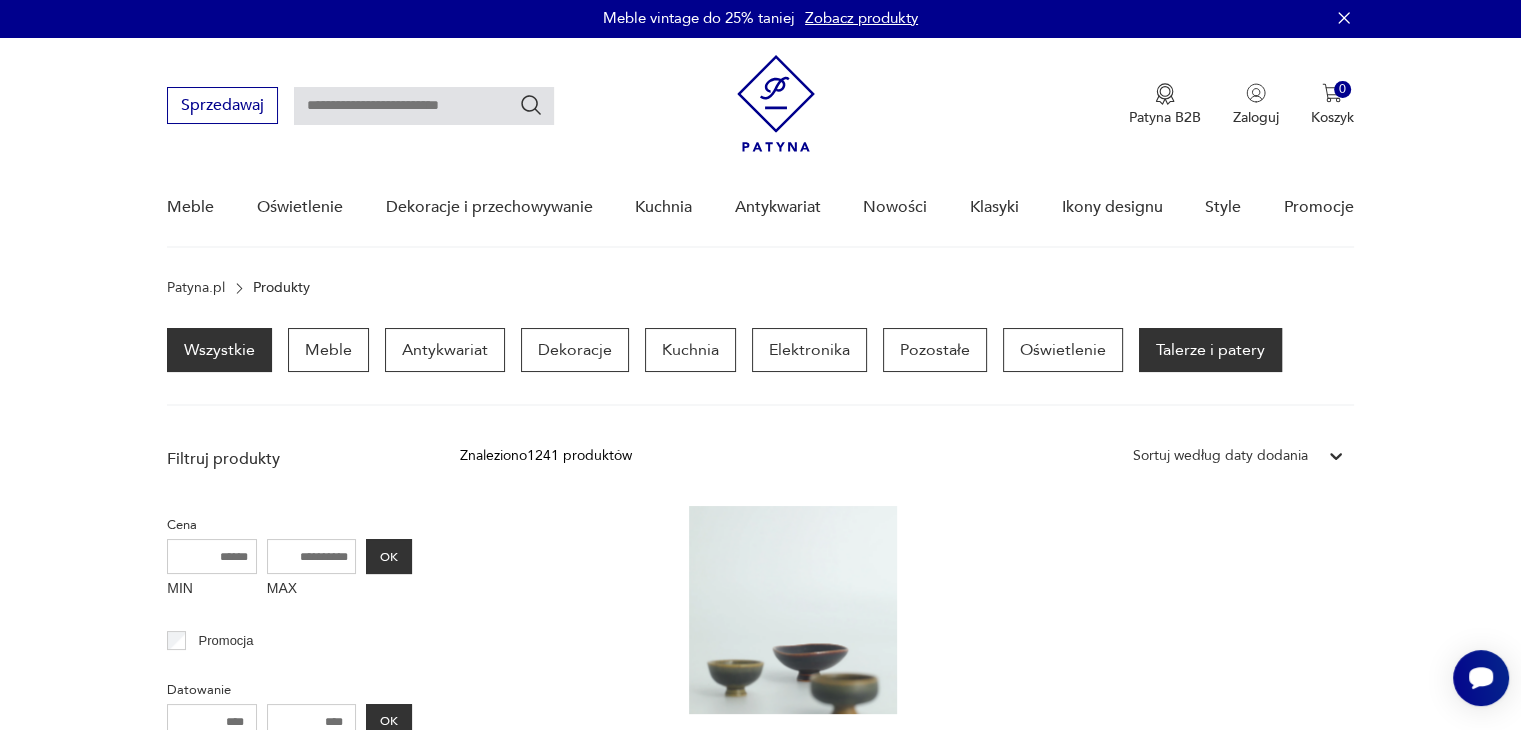 scroll, scrollTop: 0, scrollLeft: 0, axis: both 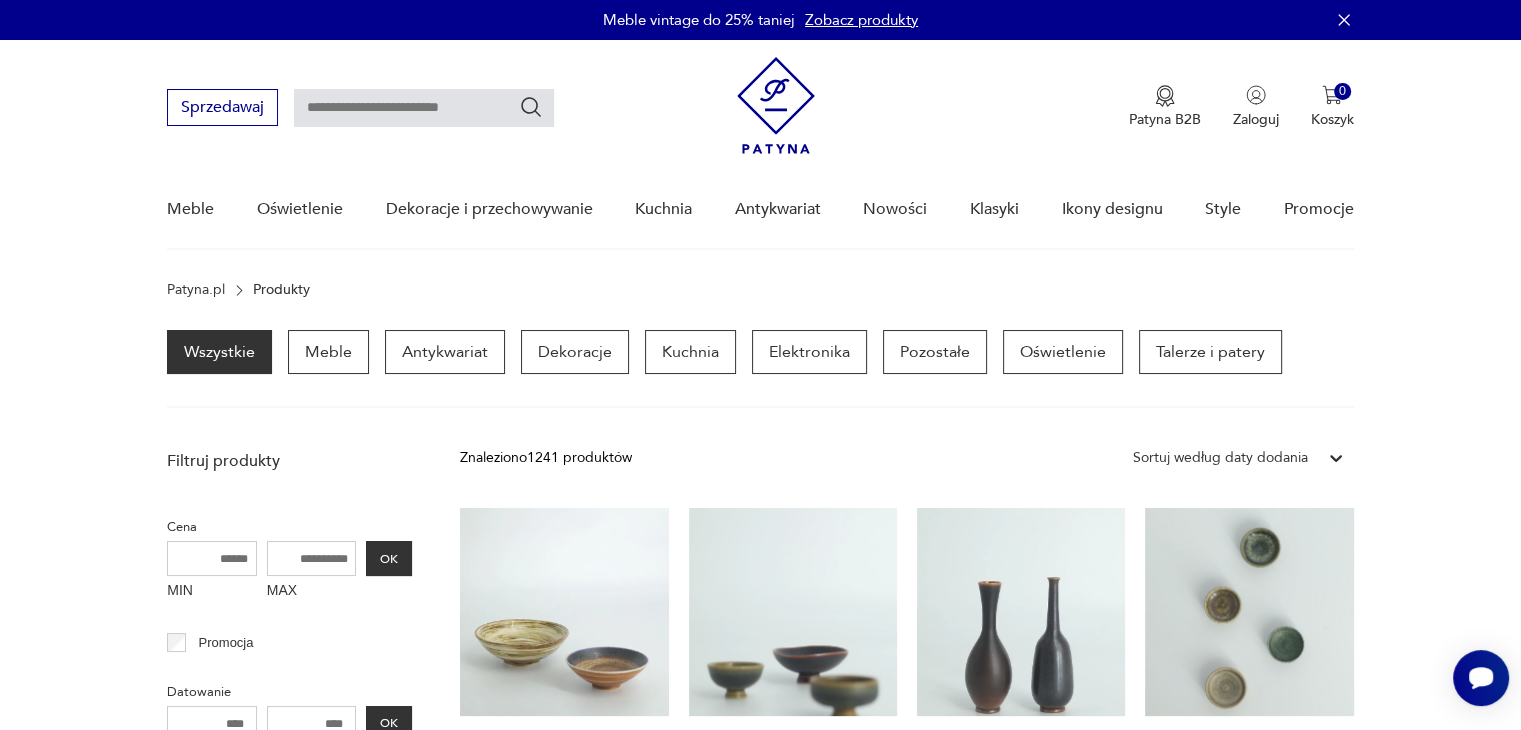 click at bounding box center [424, 108] 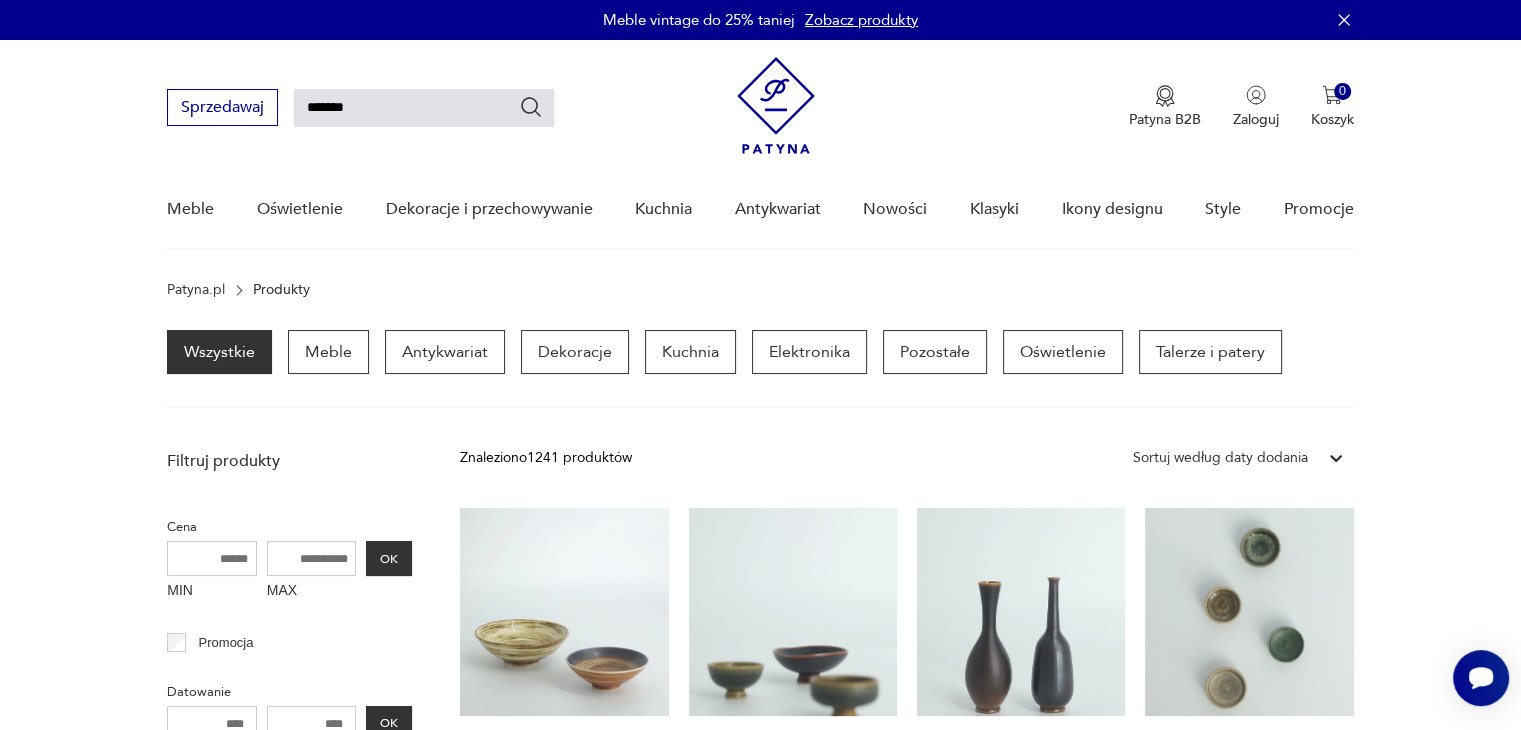type on "*******" 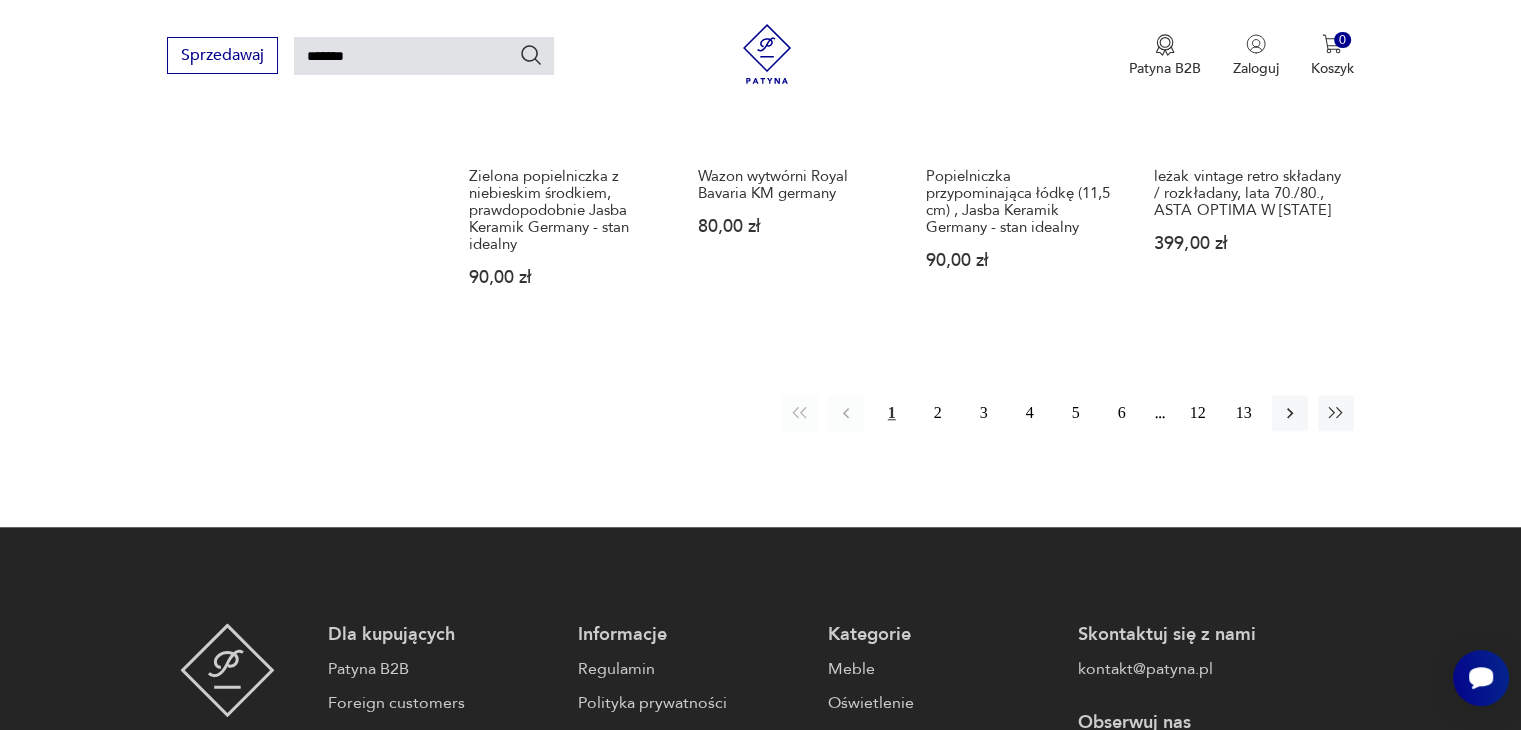 scroll, scrollTop: 1671, scrollLeft: 0, axis: vertical 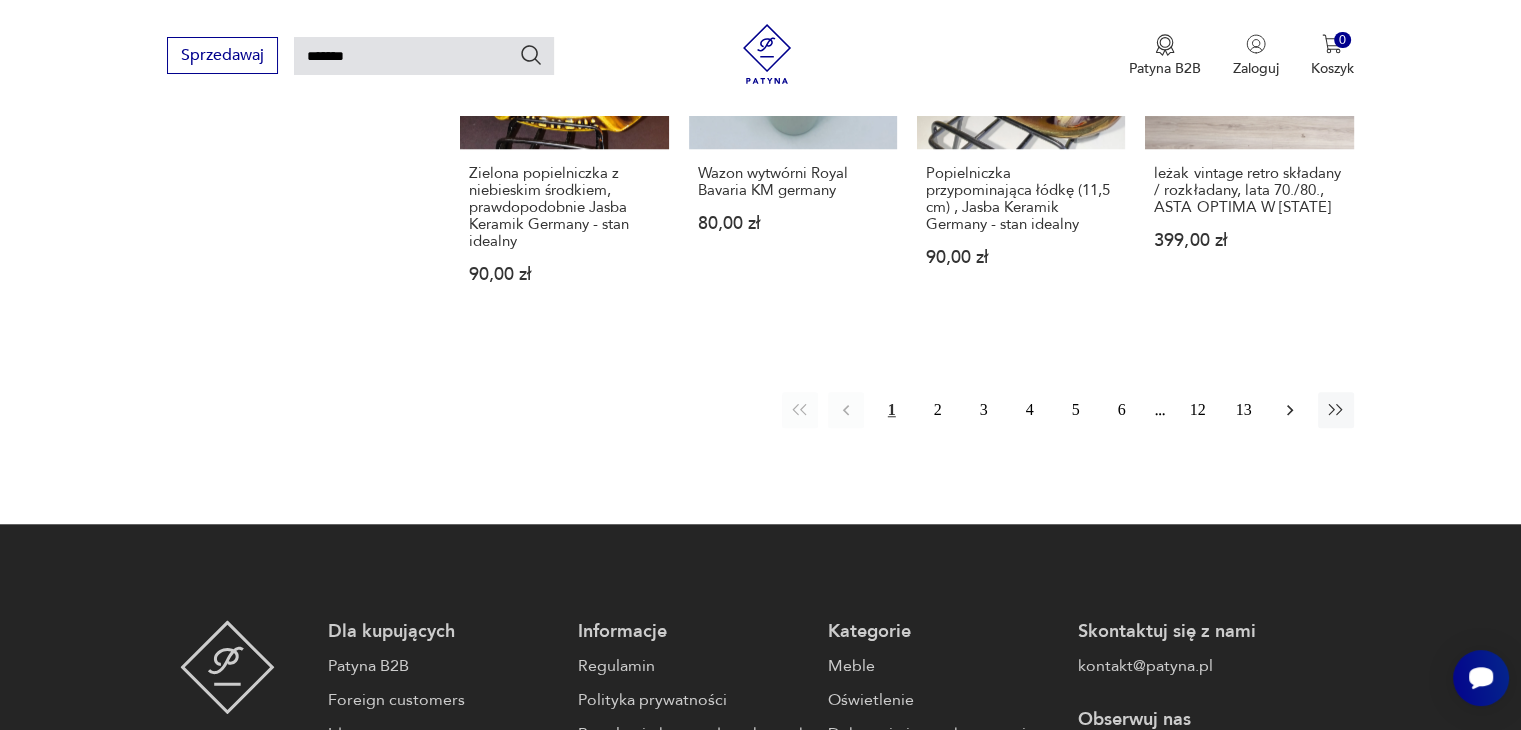 click at bounding box center (1290, 410) 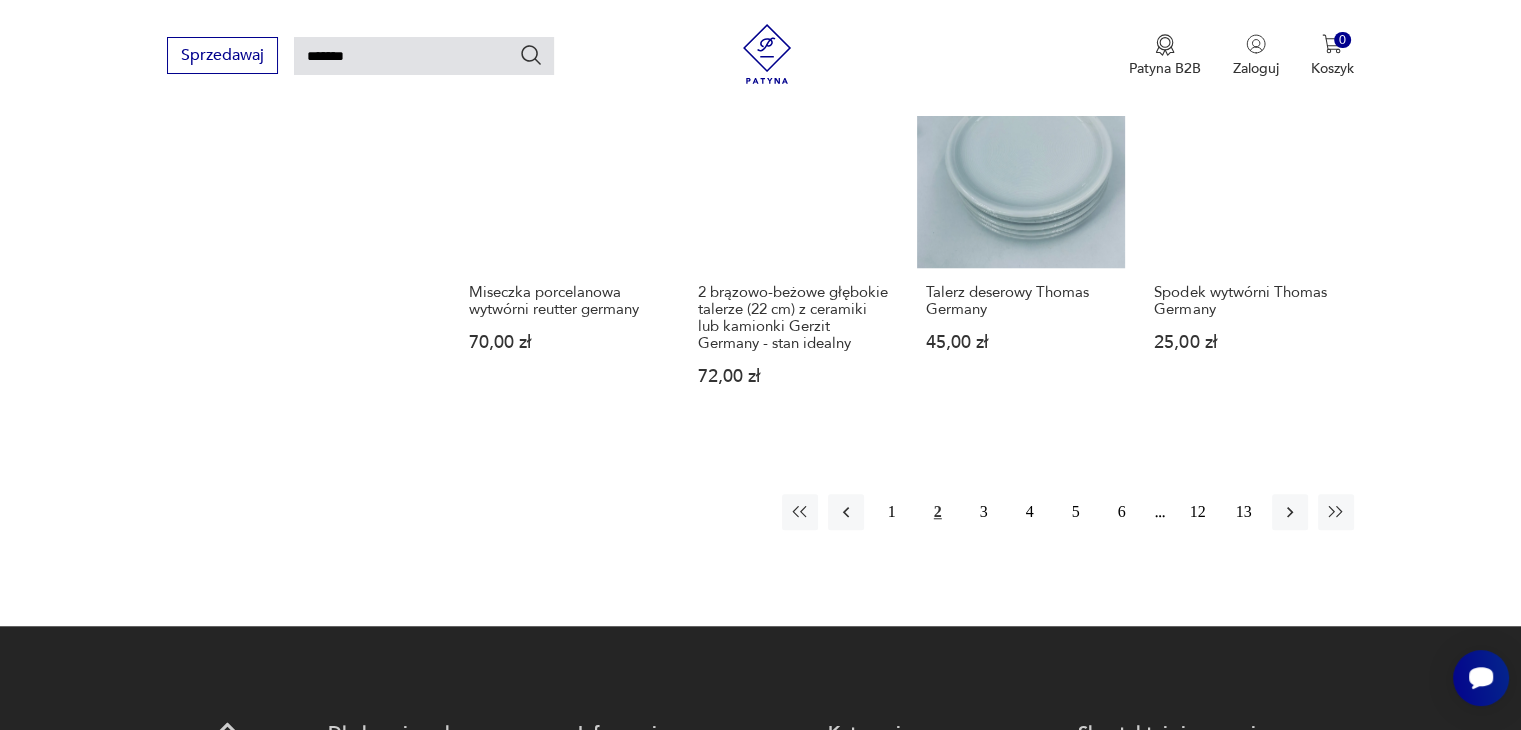 scroll, scrollTop: 1571, scrollLeft: 0, axis: vertical 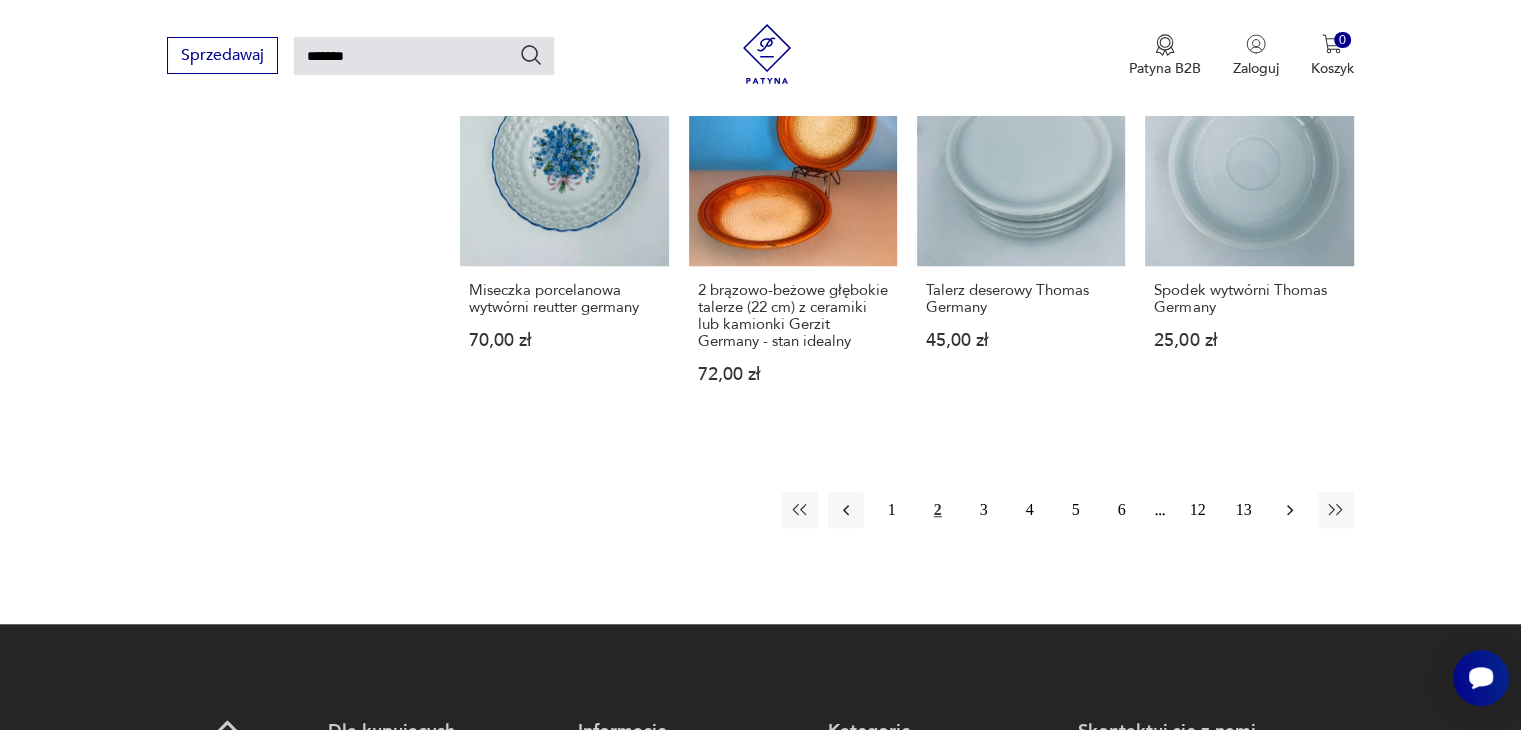 click 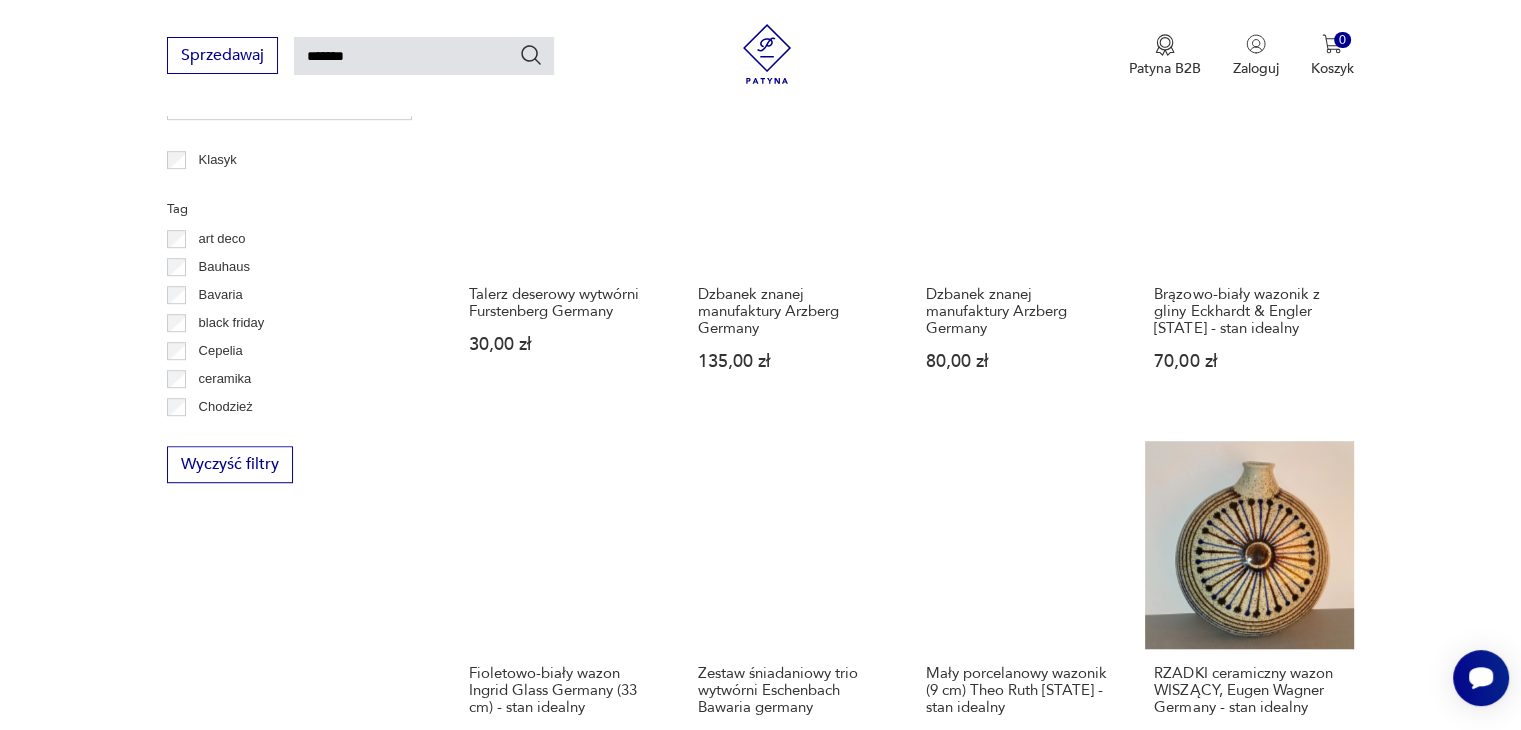 scroll, scrollTop: 1471, scrollLeft: 0, axis: vertical 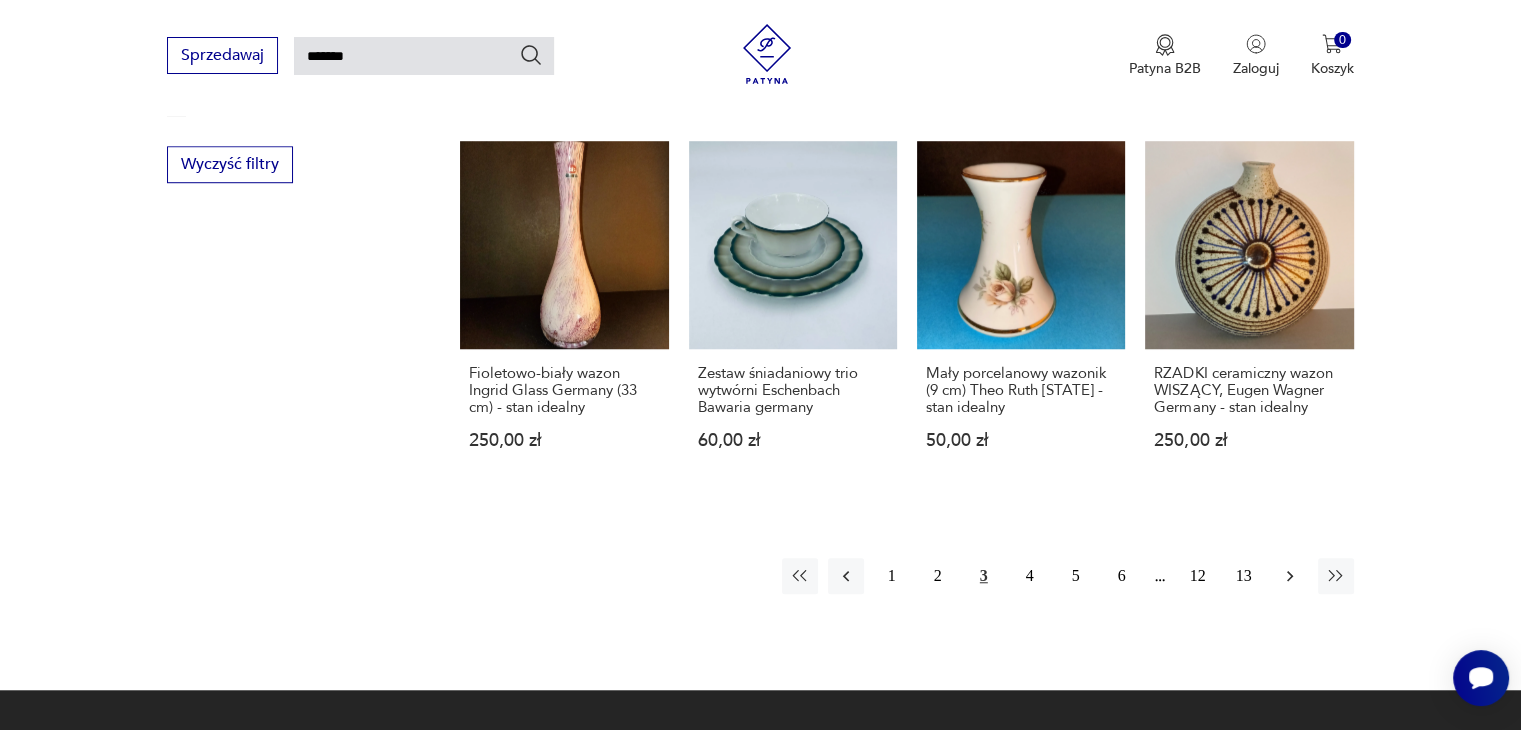 click 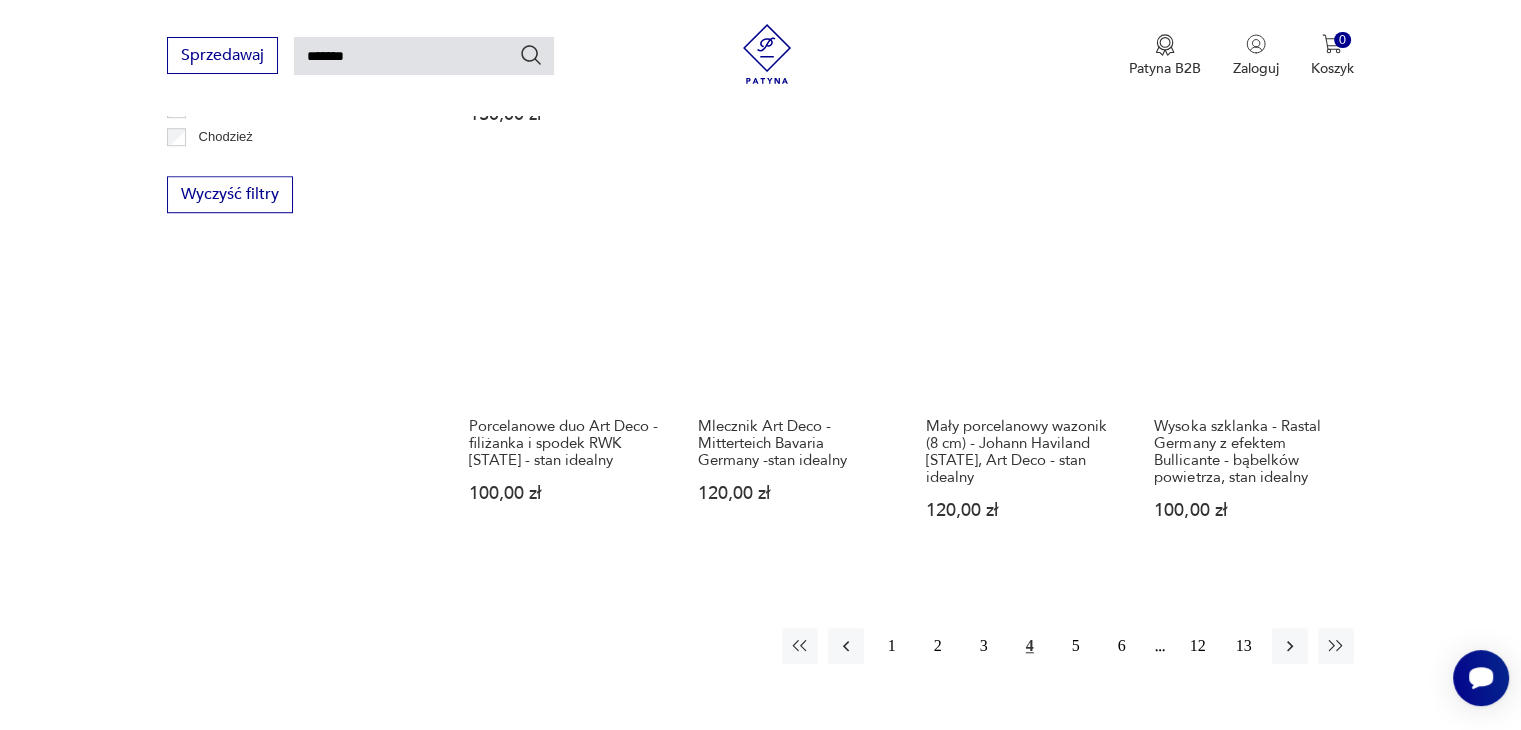 scroll, scrollTop: 1471, scrollLeft: 0, axis: vertical 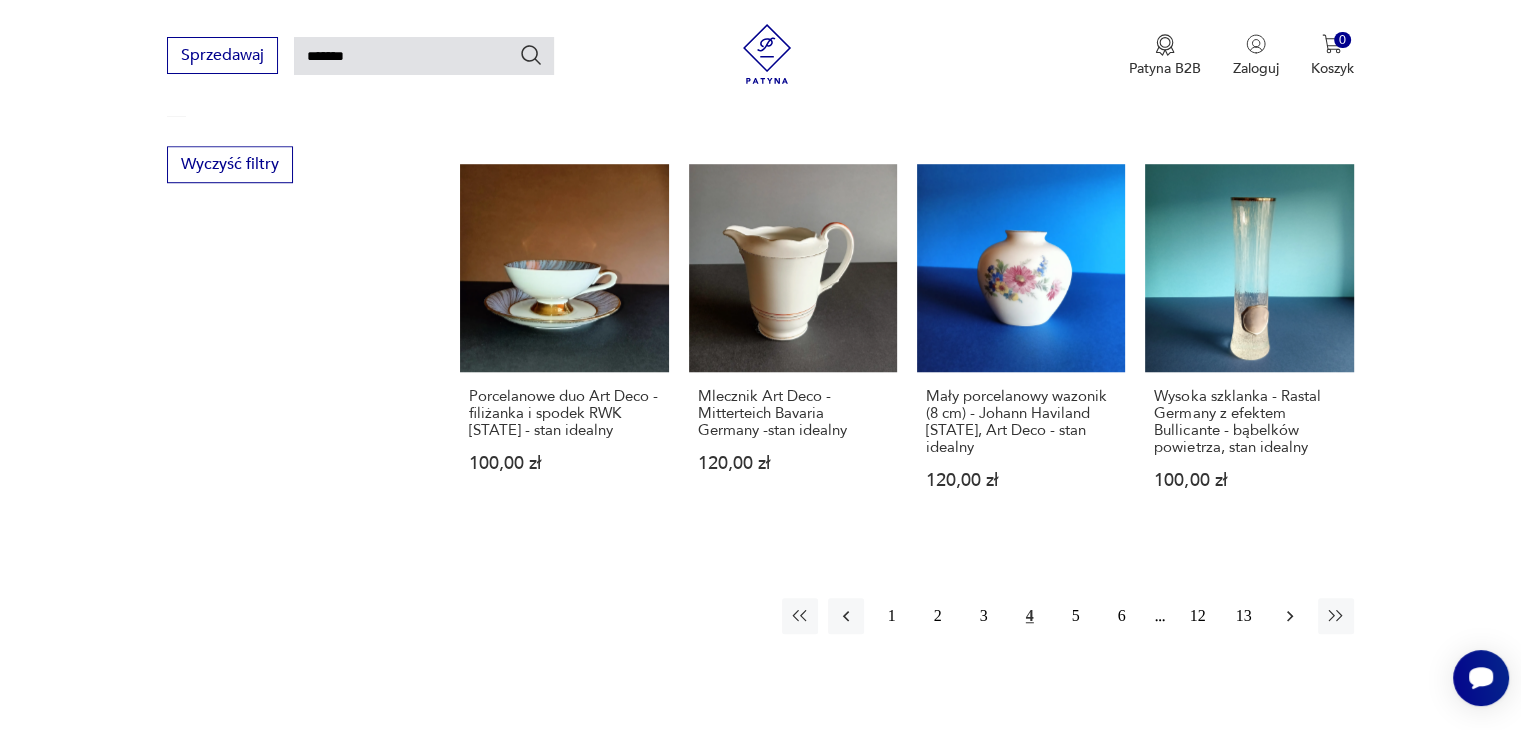 click 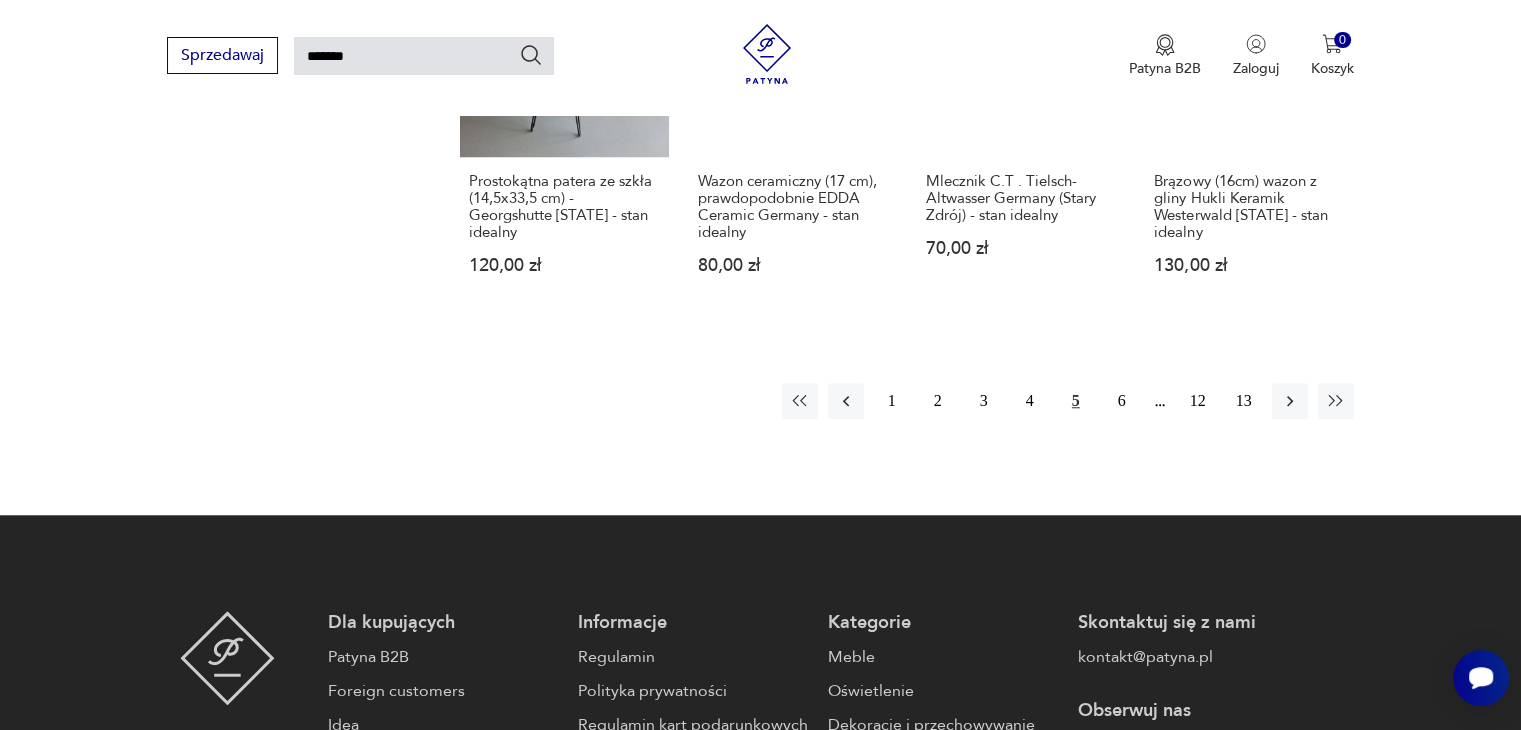 scroll, scrollTop: 1671, scrollLeft: 0, axis: vertical 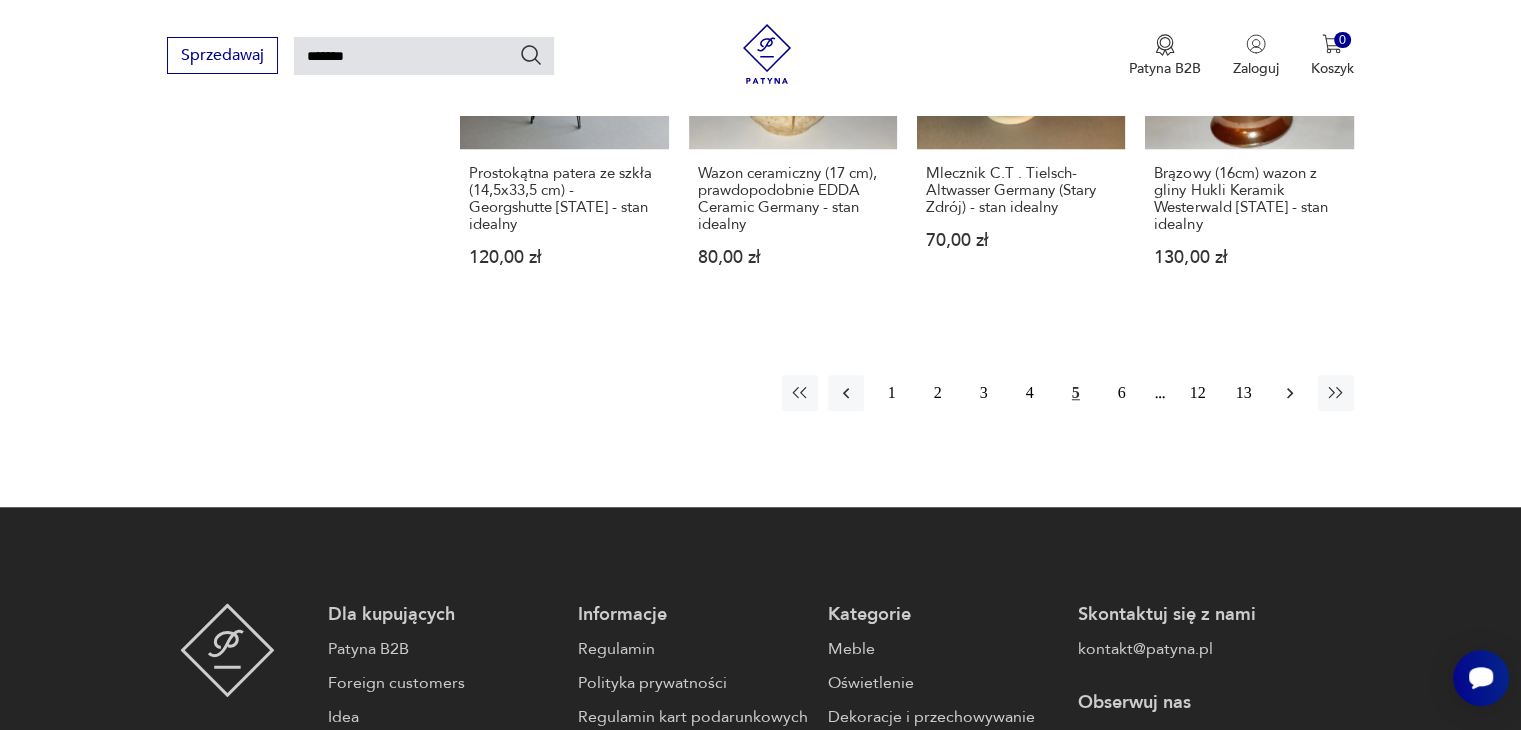 click 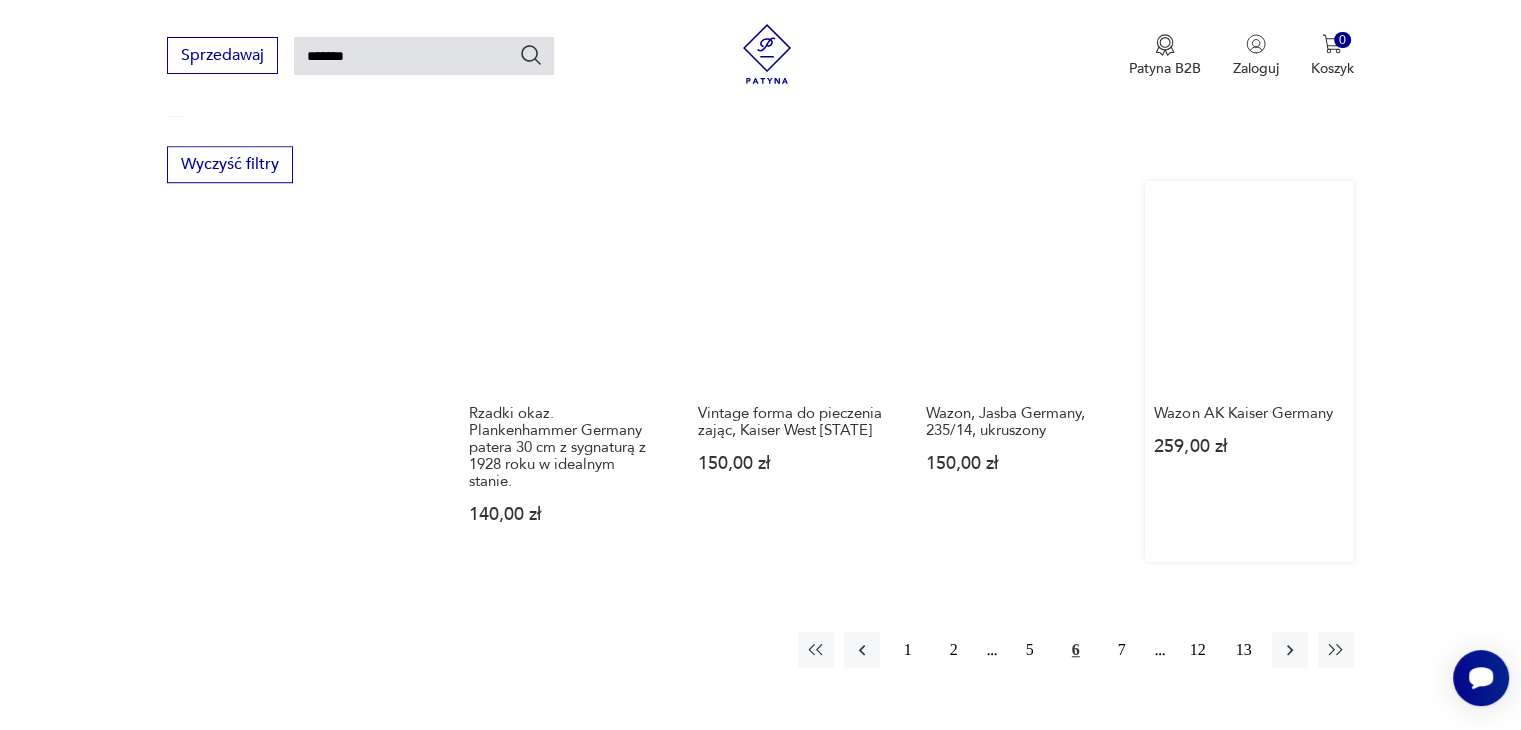scroll, scrollTop: 1571, scrollLeft: 0, axis: vertical 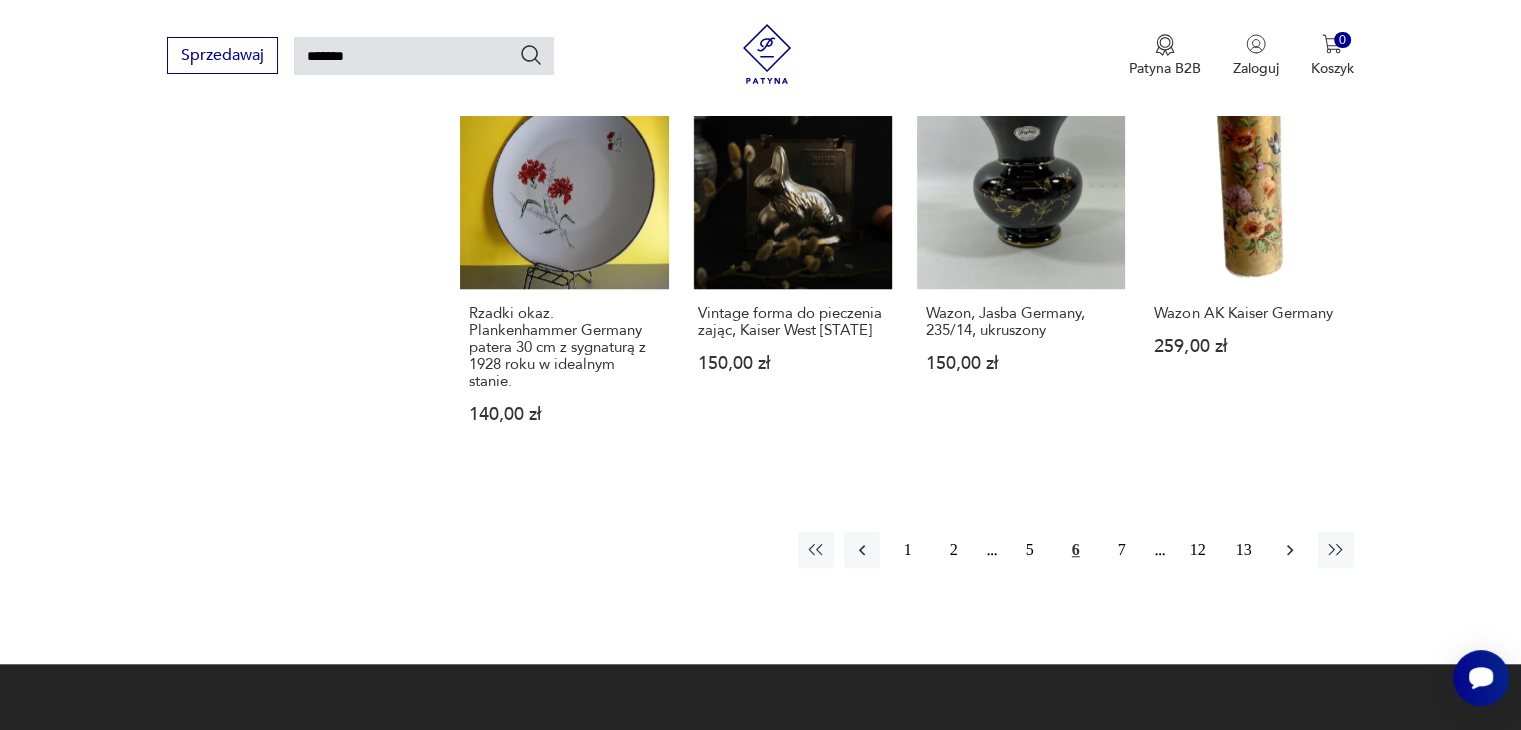 click 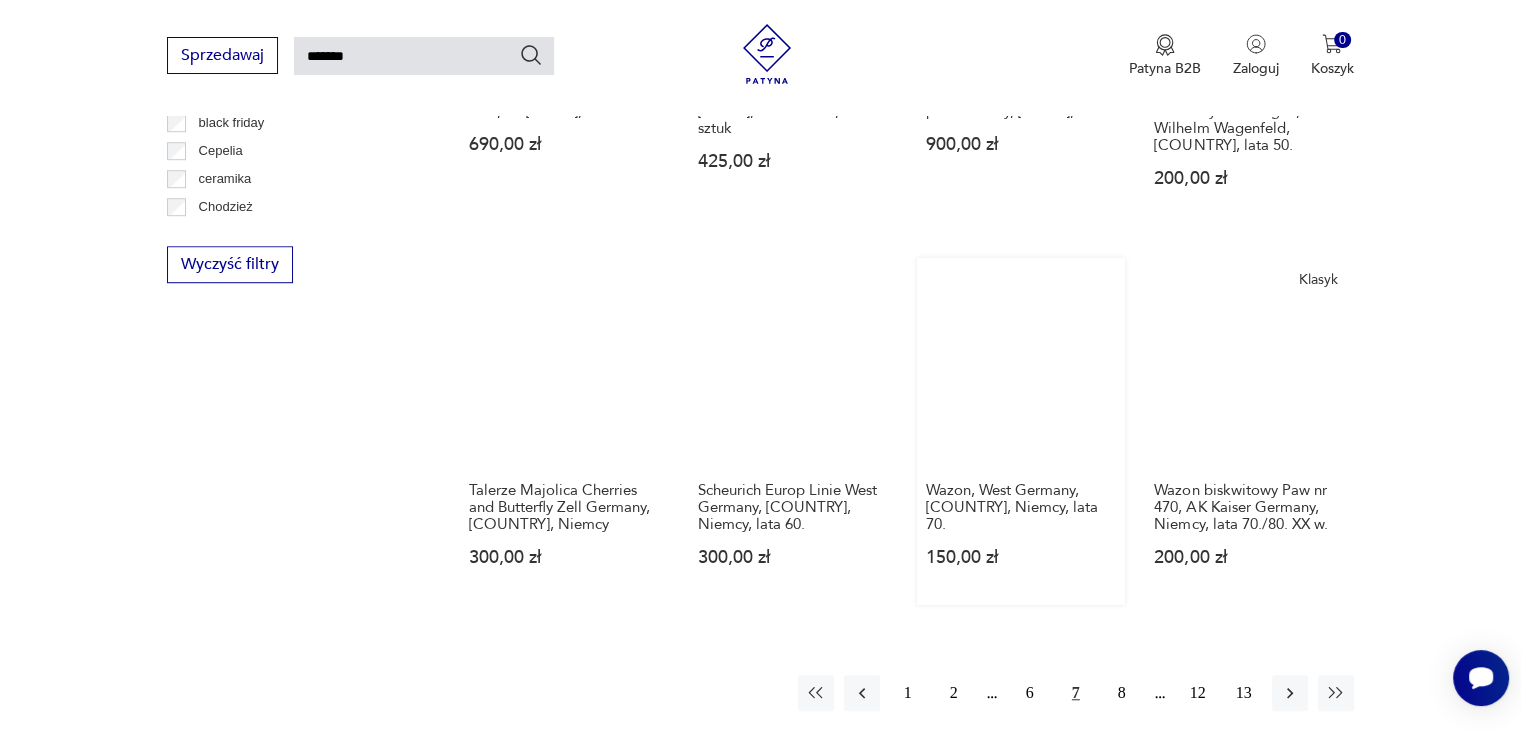 scroll, scrollTop: 1471, scrollLeft: 0, axis: vertical 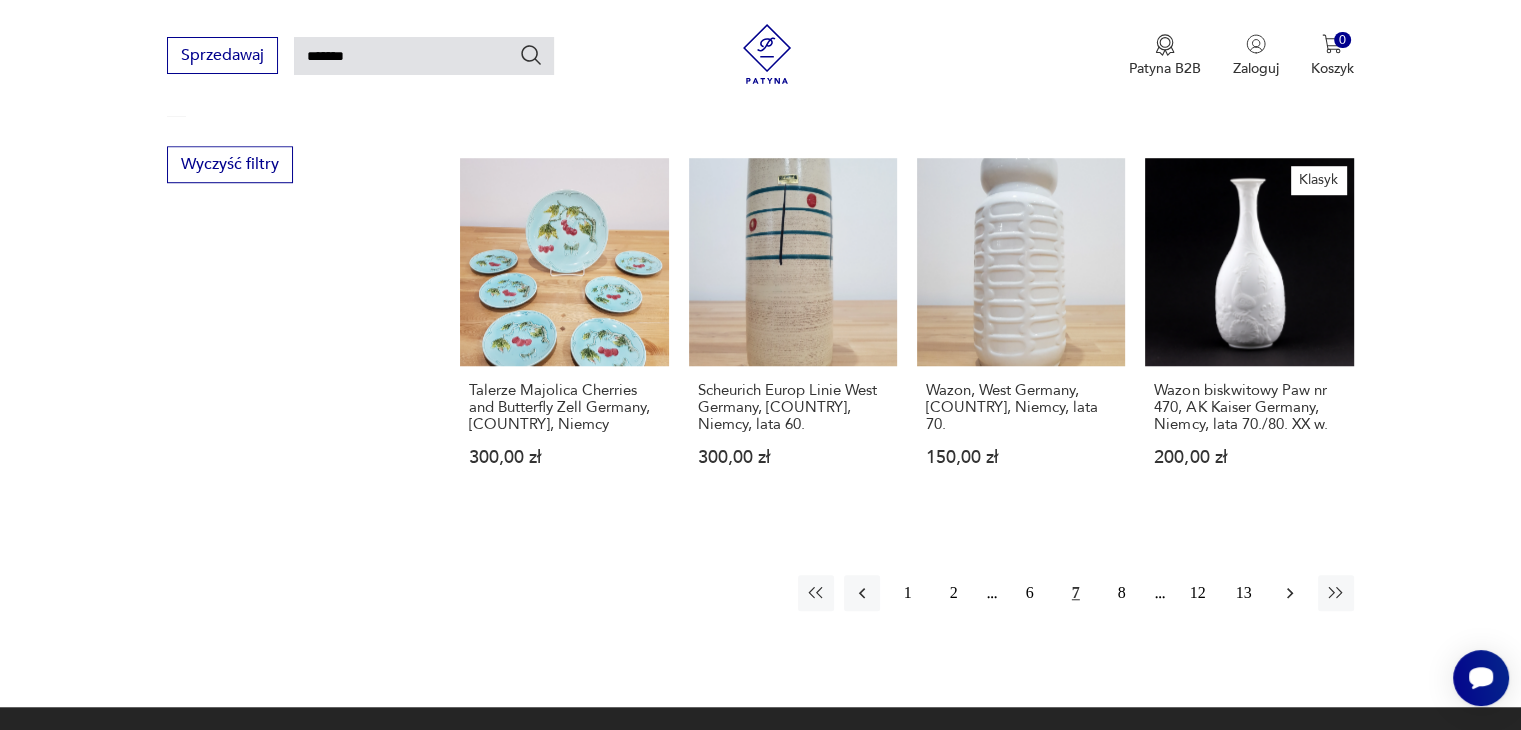 click 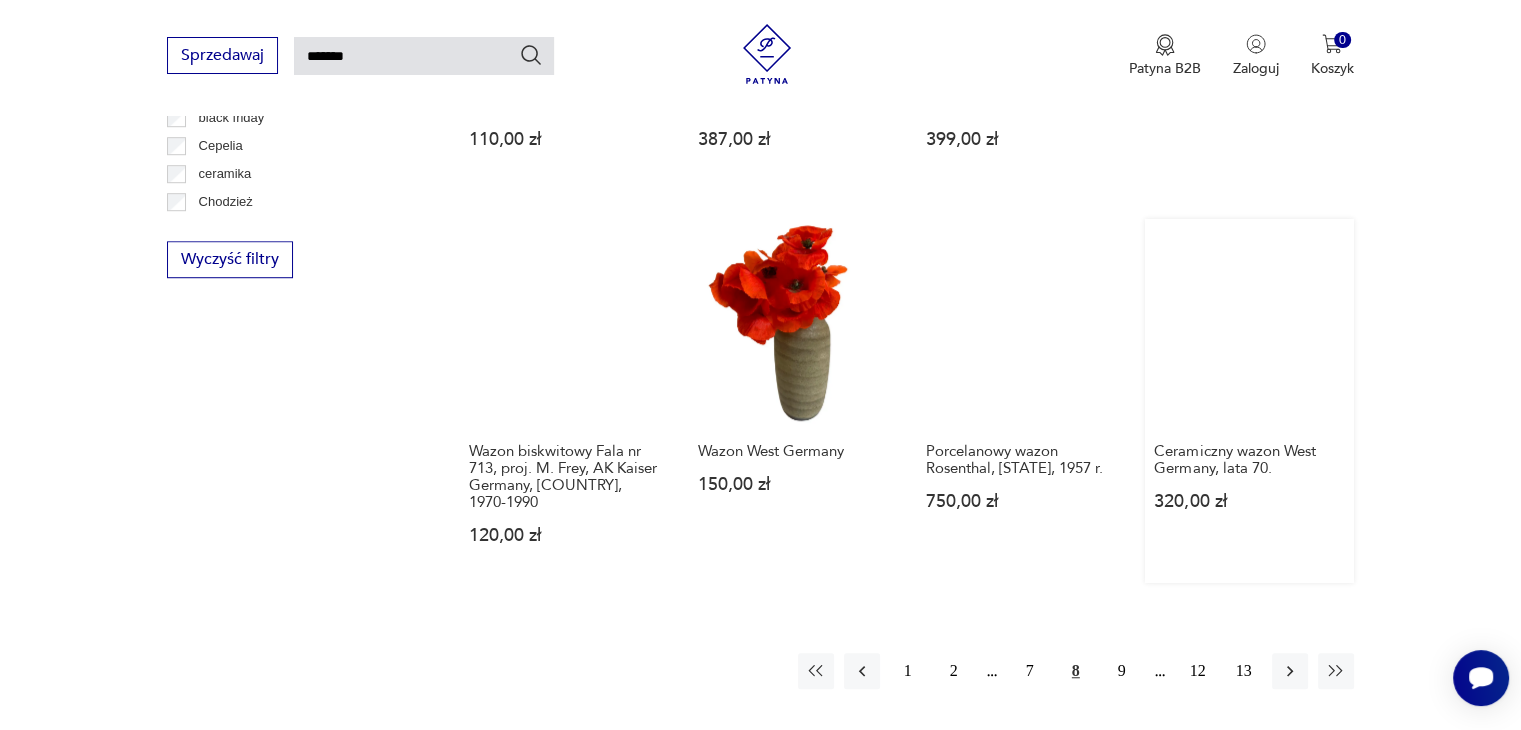 scroll, scrollTop: 1471, scrollLeft: 0, axis: vertical 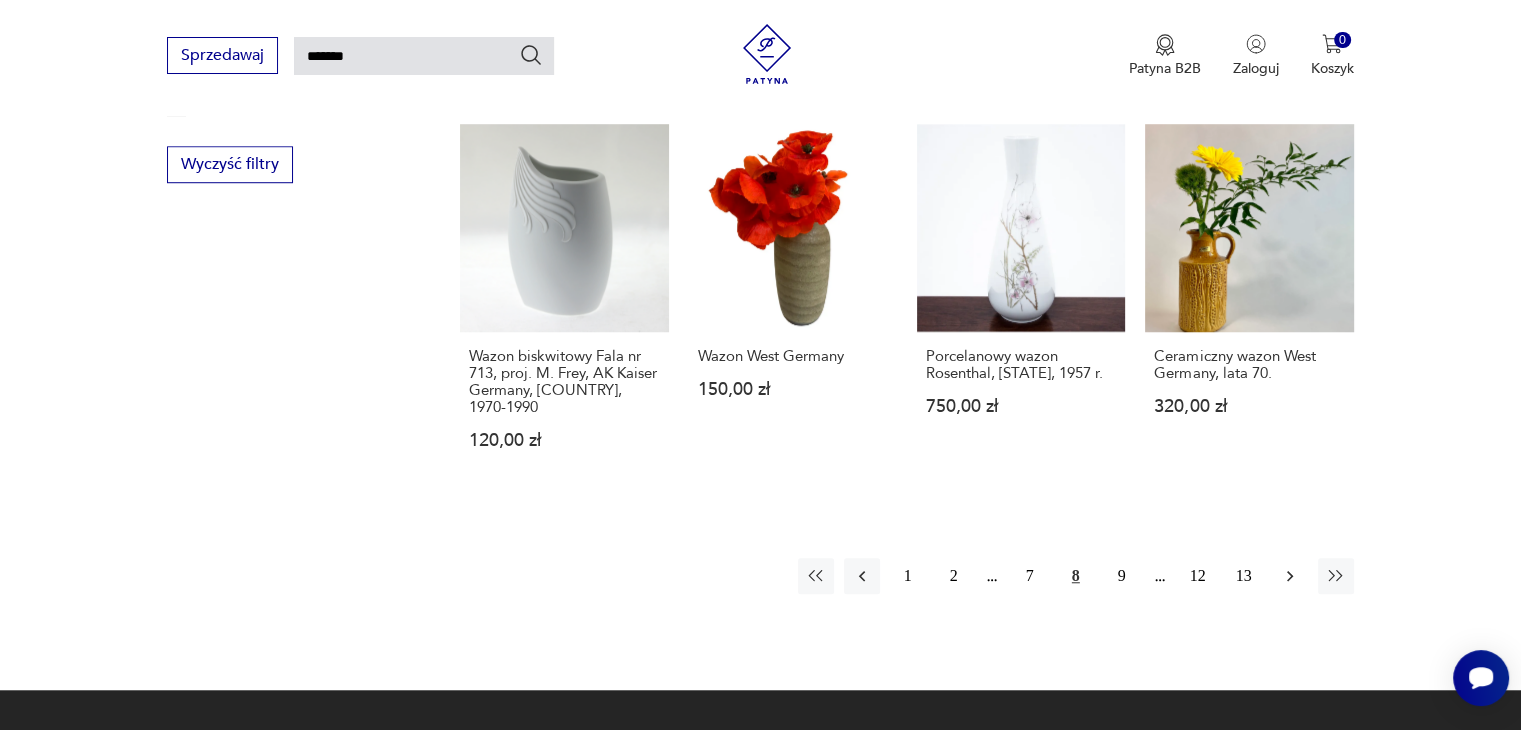 click 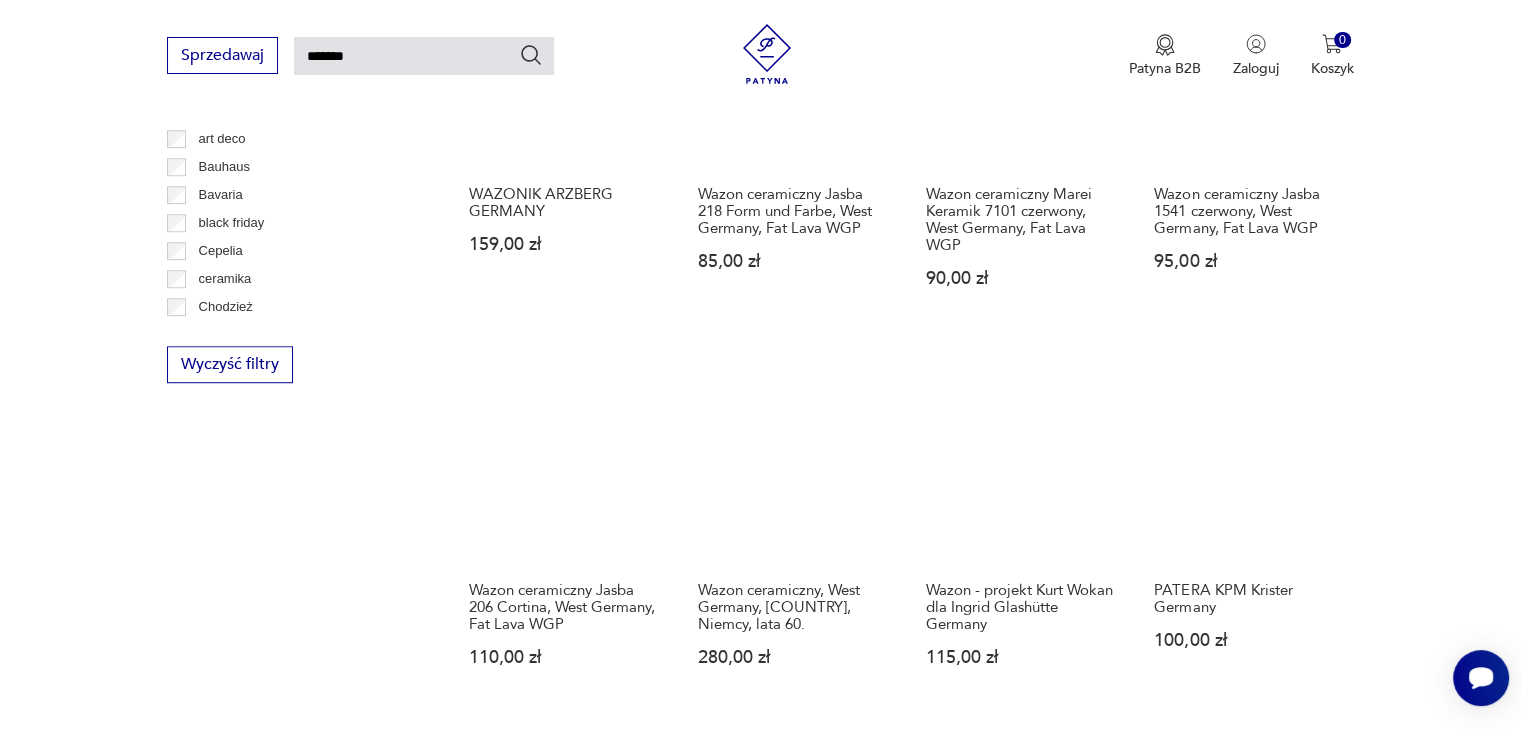 scroll, scrollTop: 1671, scrollLeft: 0, axis: vertical 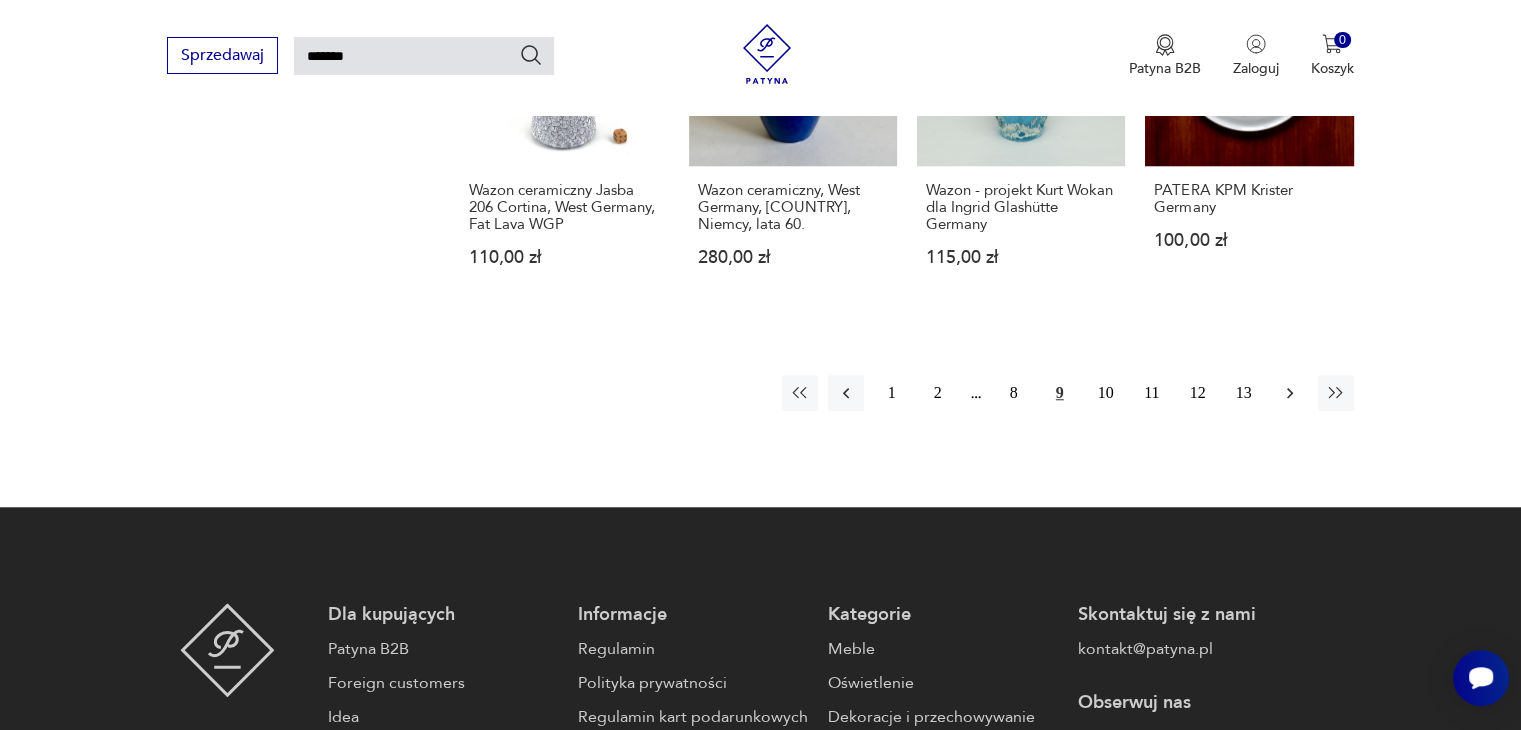 click 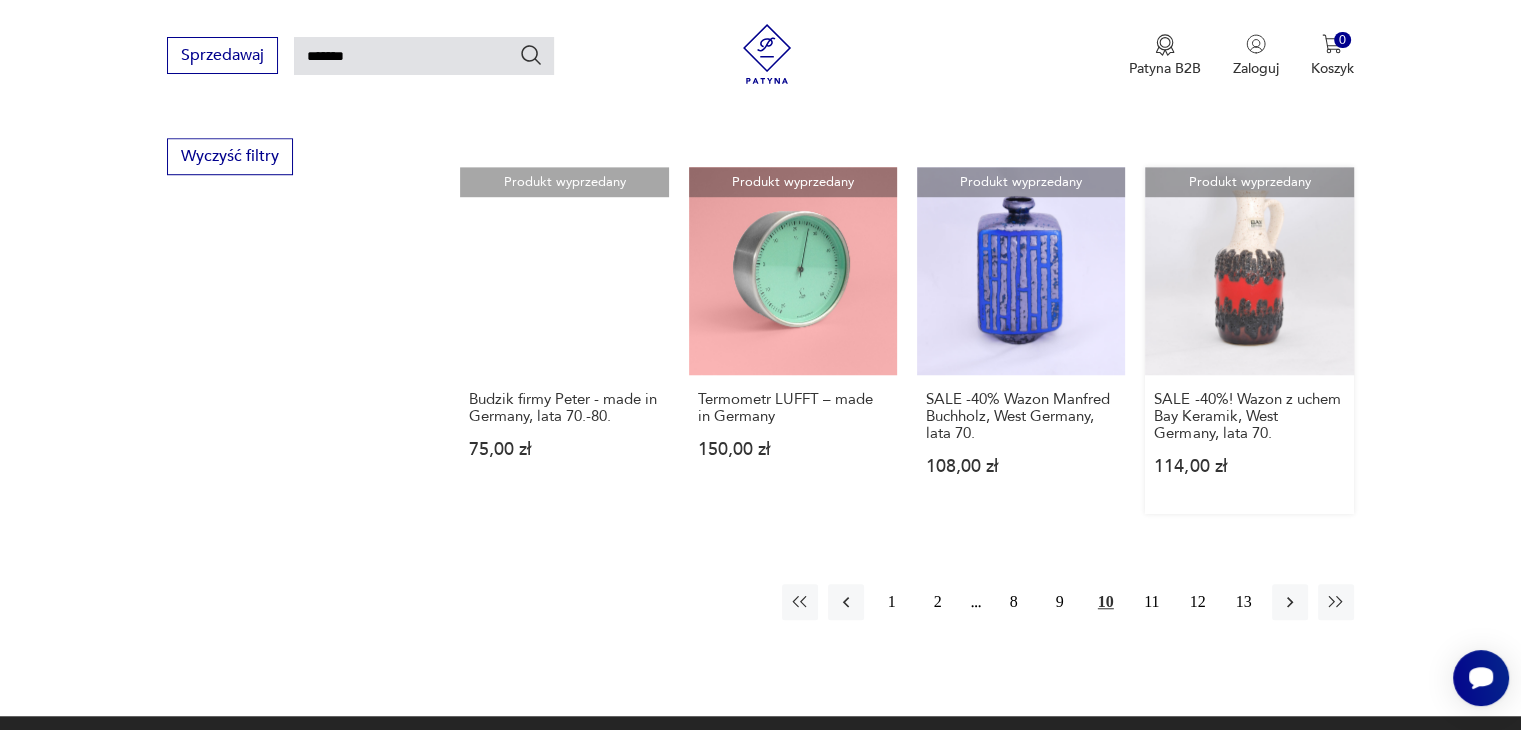 scroll, scrollTop: 1571, scrollLeft: 0, axis: vertical 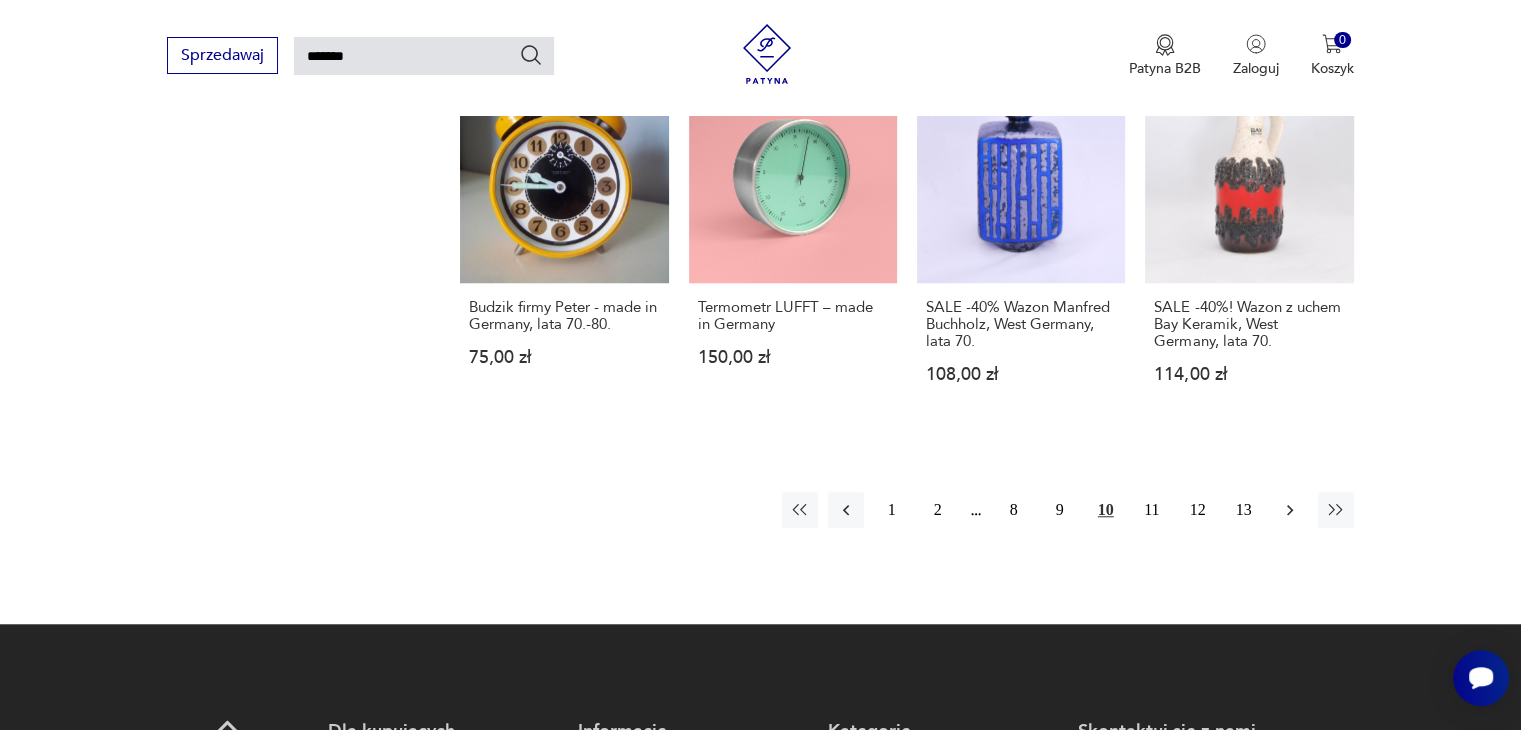 click 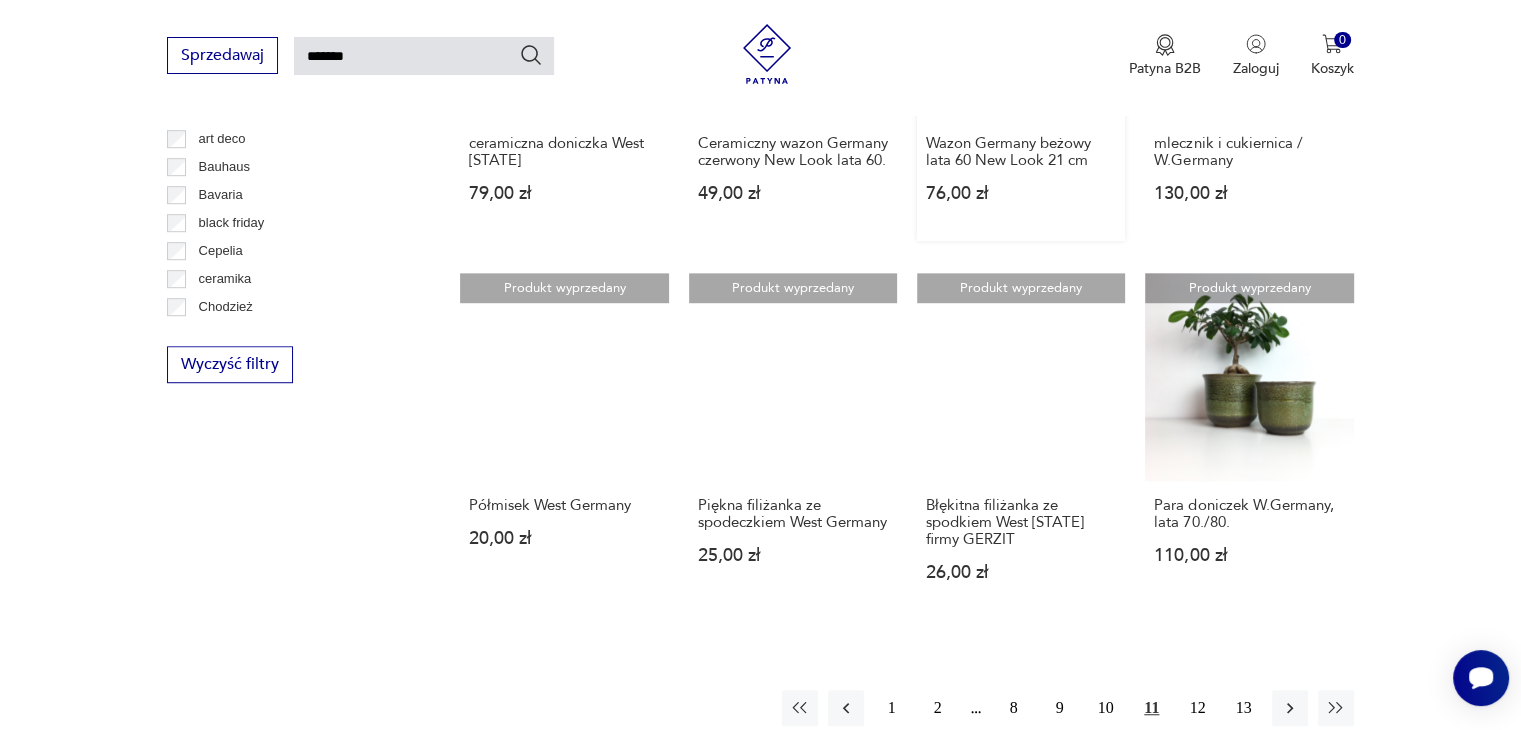 scroll, scrollTop: 1571, scrollLeft: 0, axis: vertical 